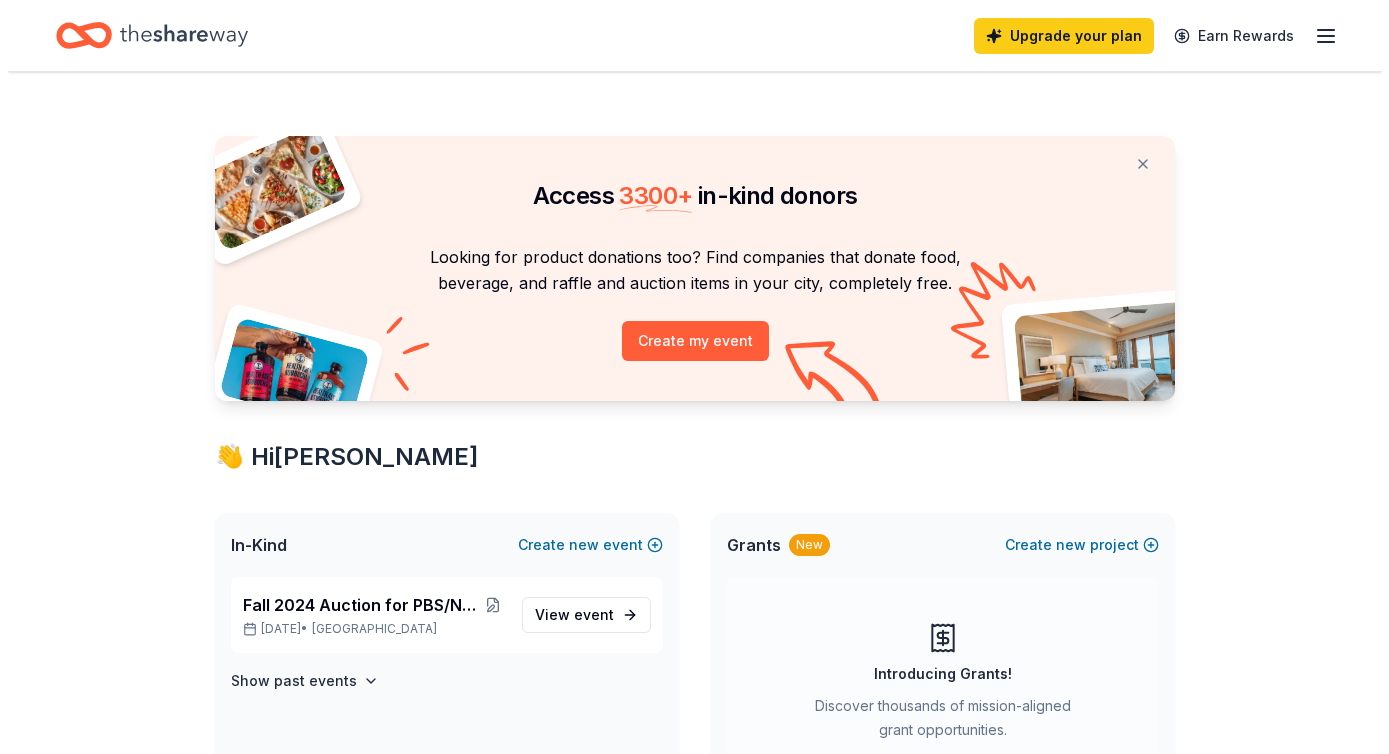 scroll, scrollTop: 0, scrollLeft: 0, axis: both 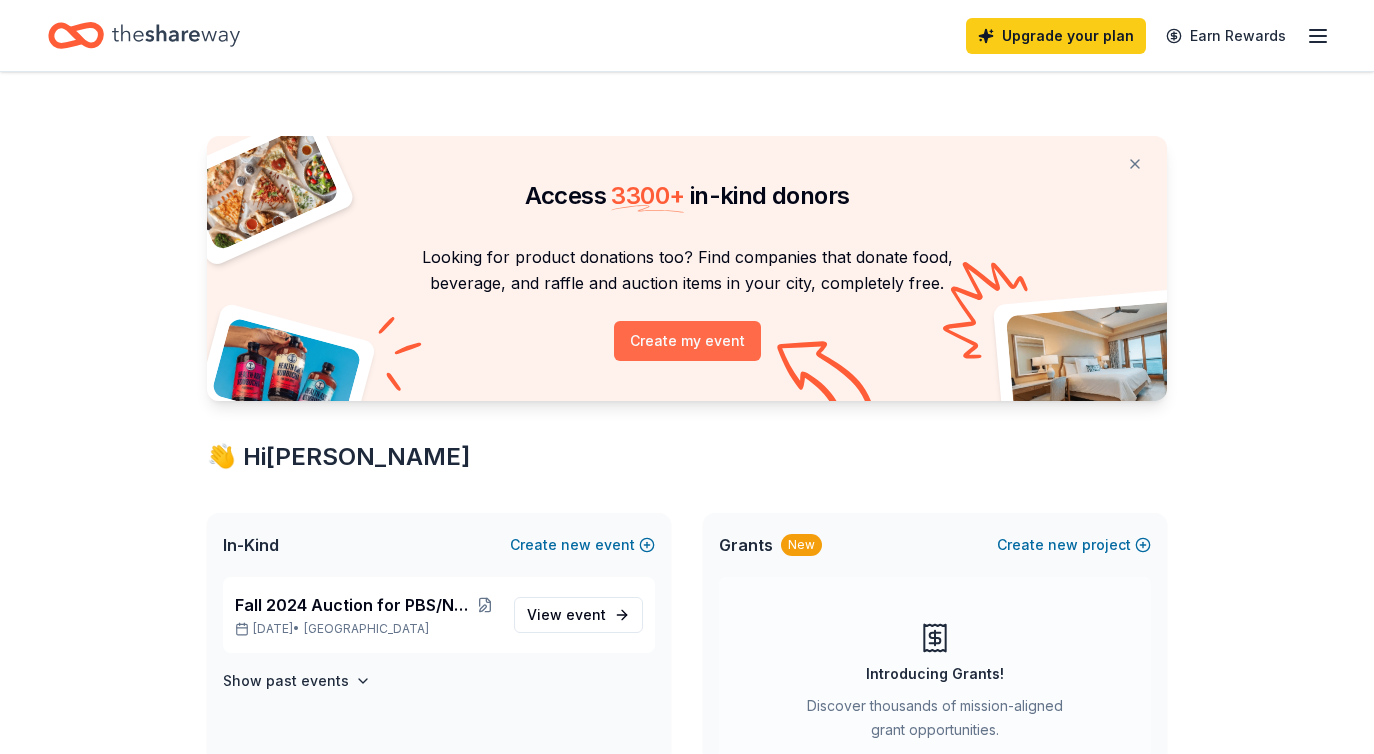 click on "Create my event" at bounding box center (687, 341) 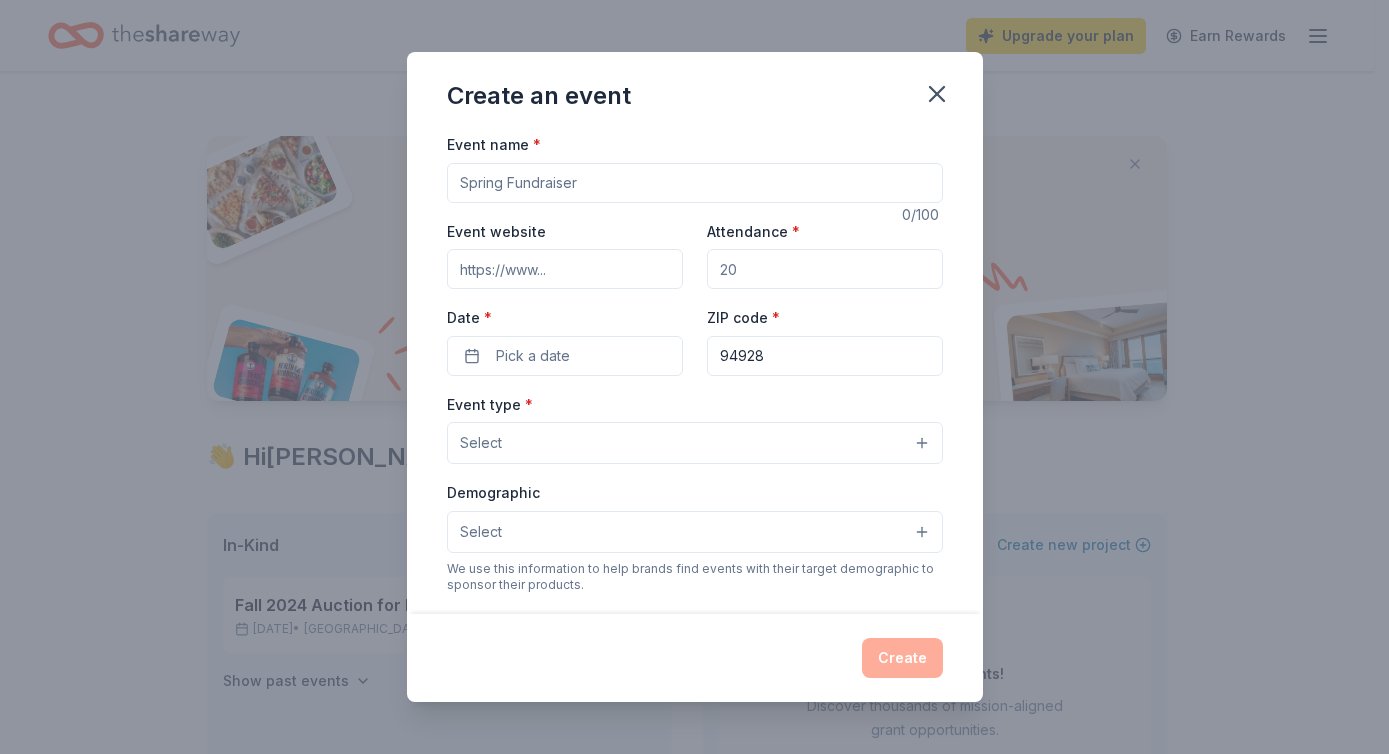 click on "Event name *" at bounding box center [695, 183] 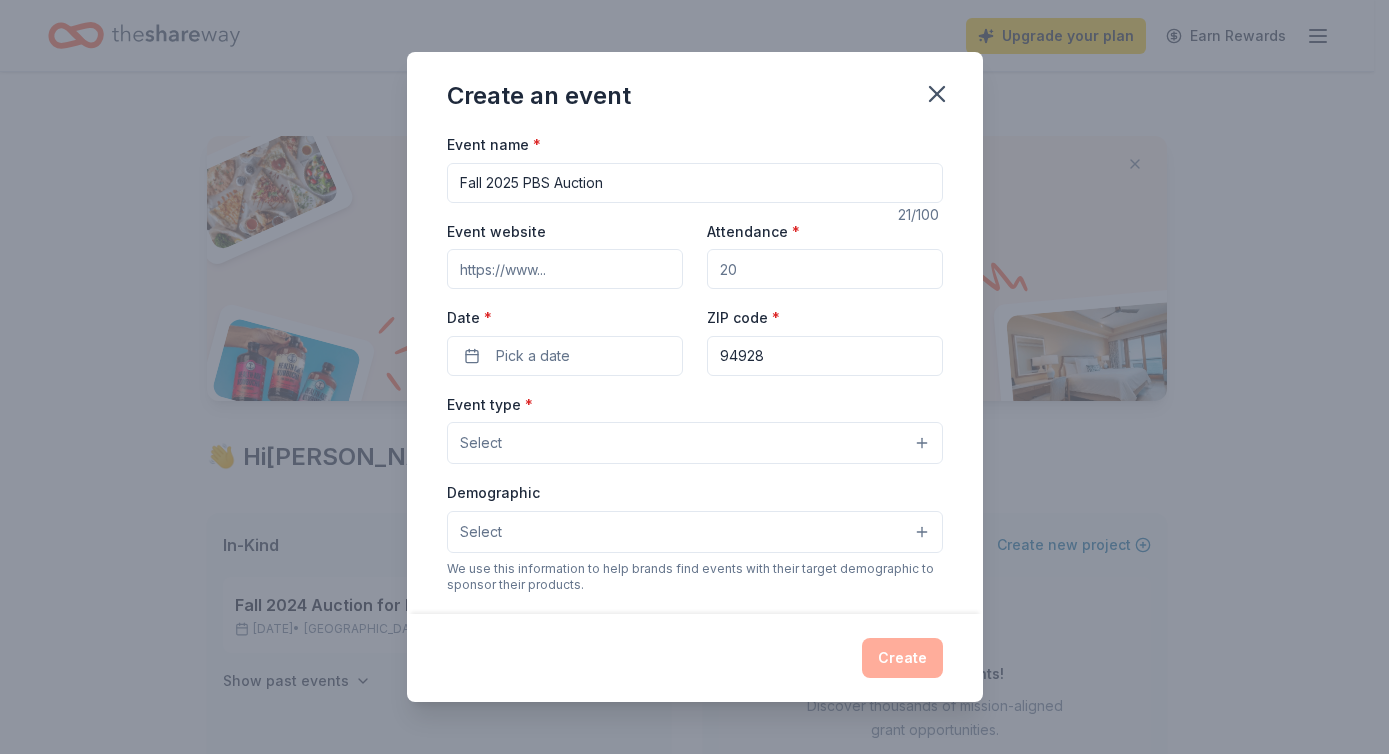 type on "Fall 2025 PBS Auction" 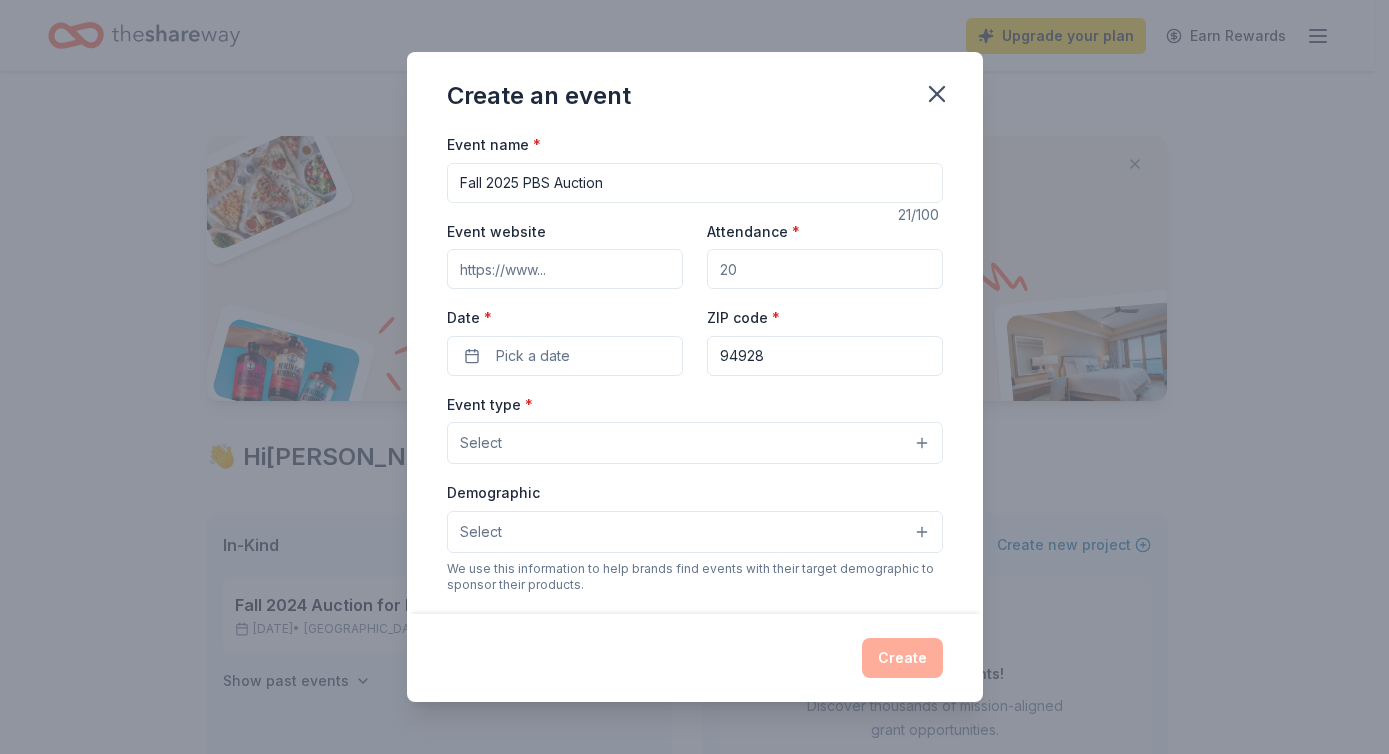 click on "Event website" at bounding box center [565, 269] 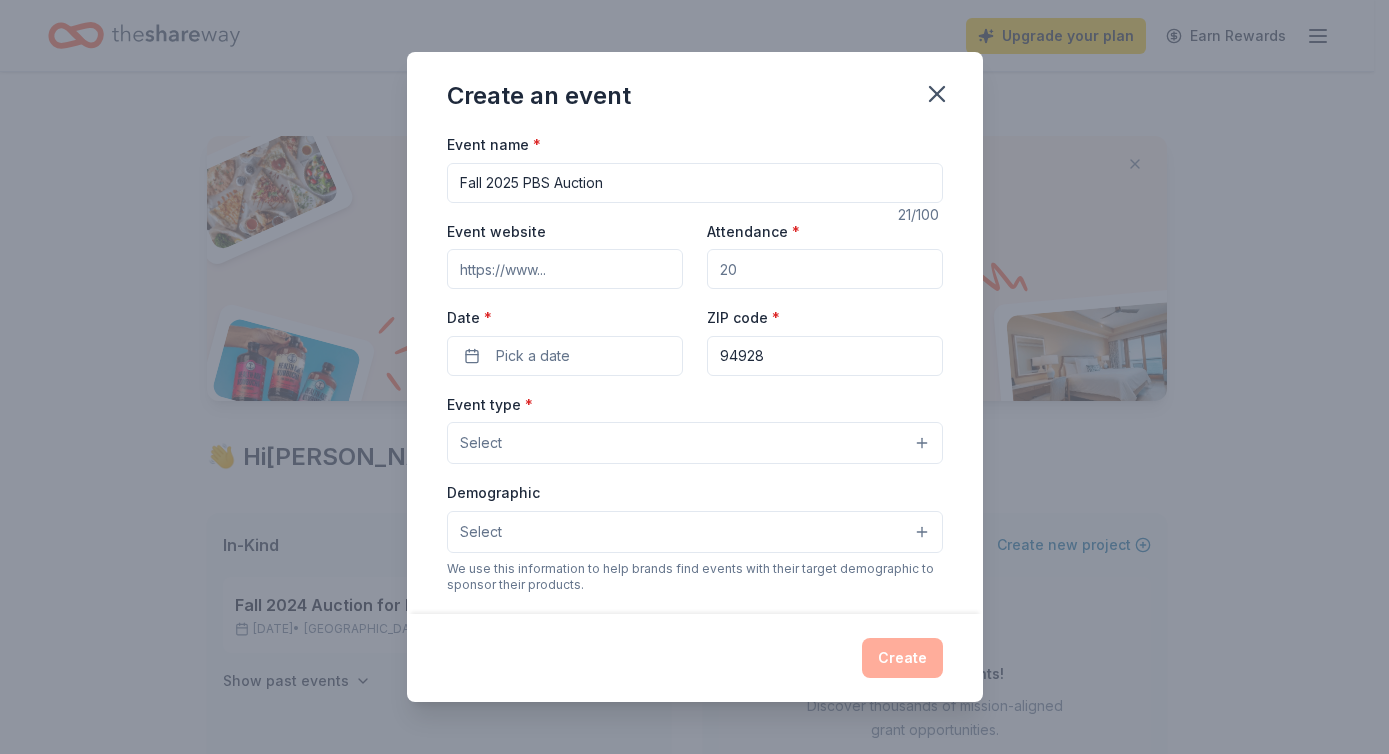 paste on "[URL][DOMAIN_NAME]" 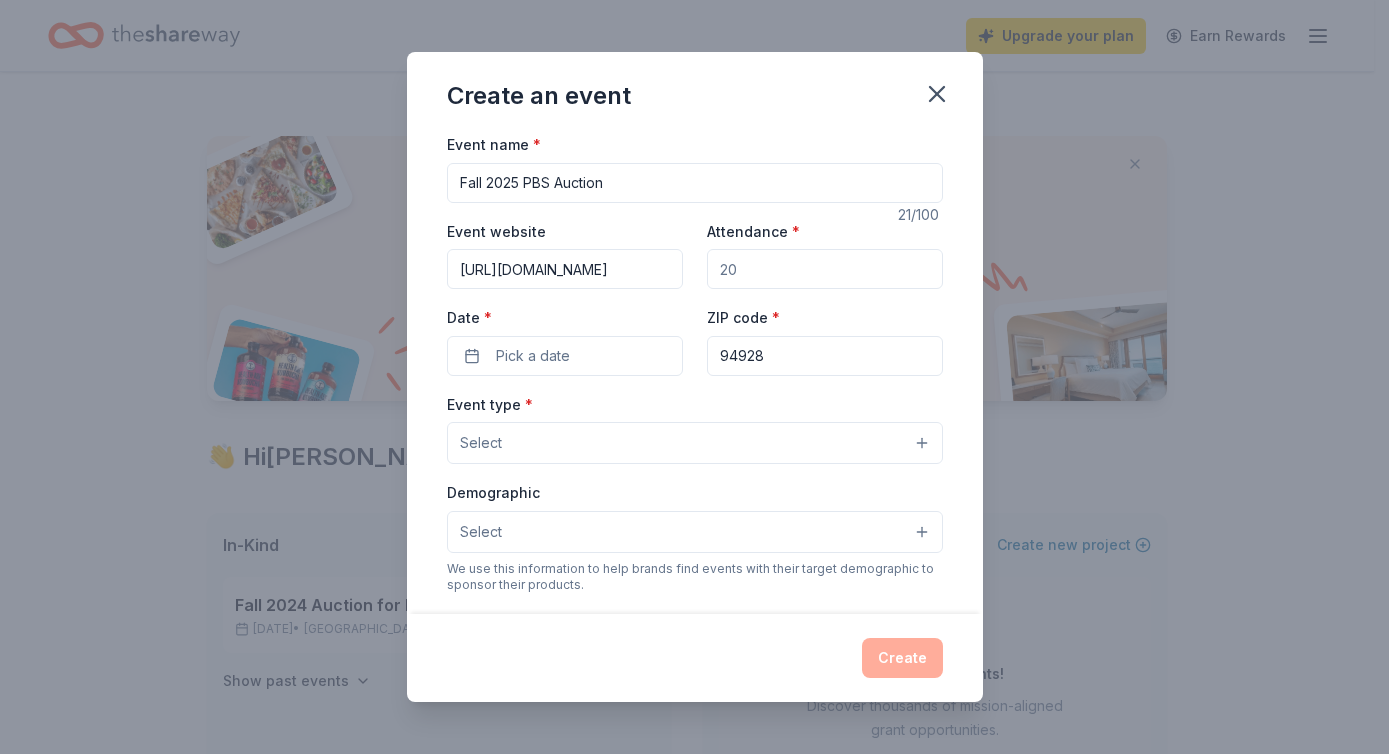 scroll, scrollTop: 0, scrollLeft: 100, axis: horizontal 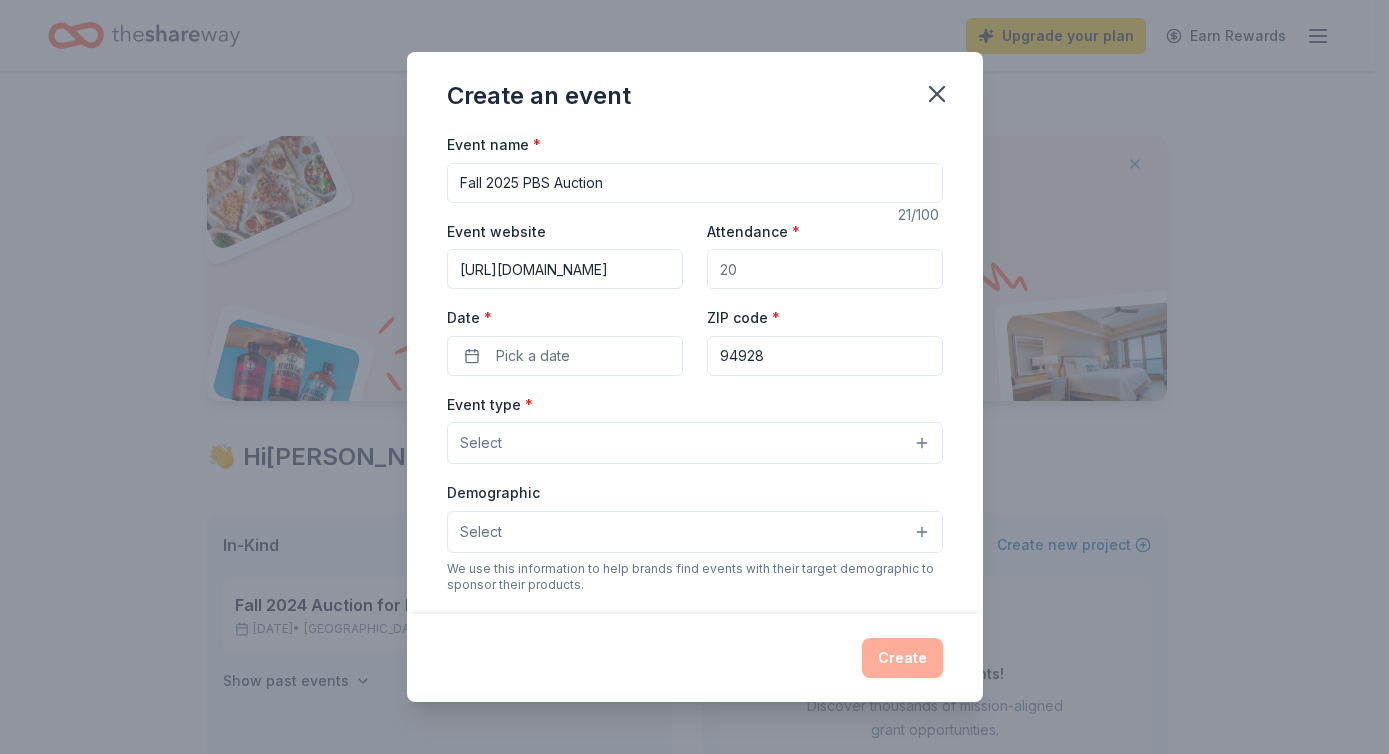 type on "5000" 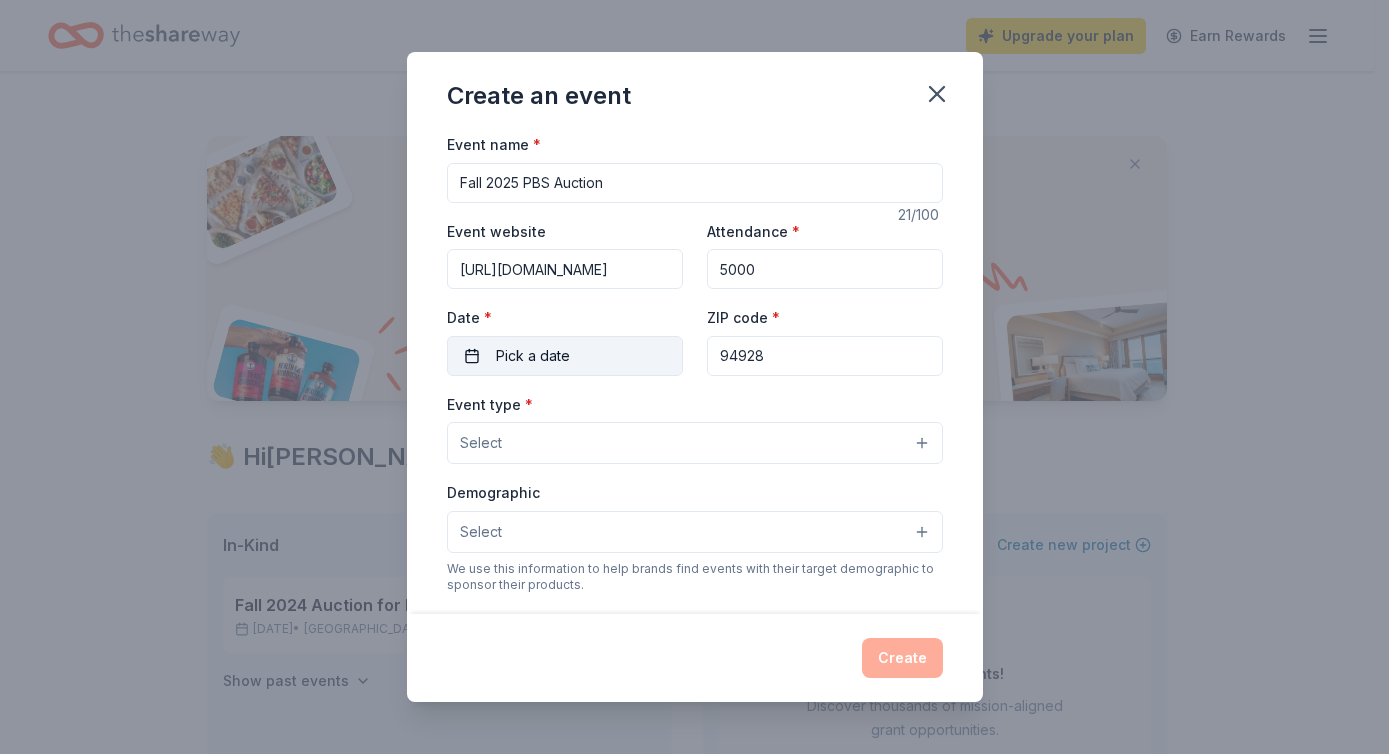 click on "Pick a date" at bounding box center [565, 356] 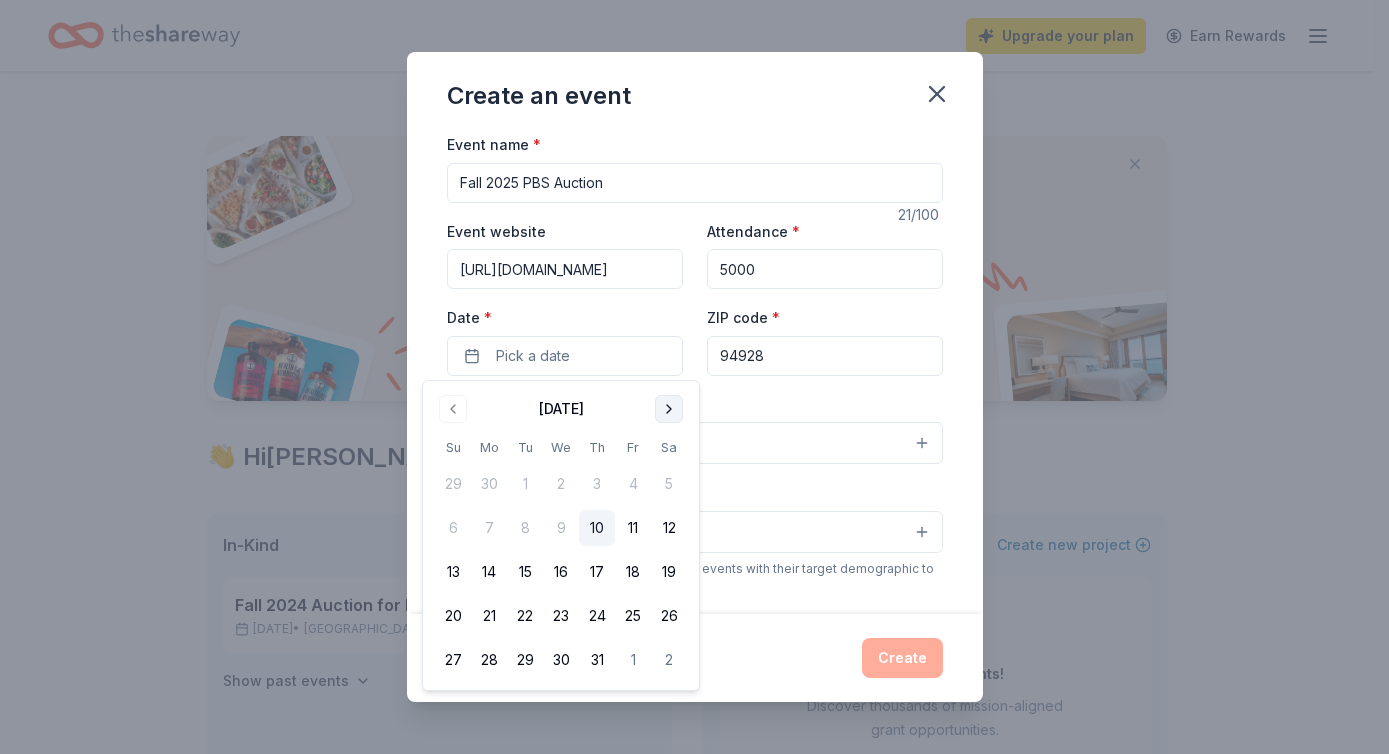 click at bounding box center [669, 409] 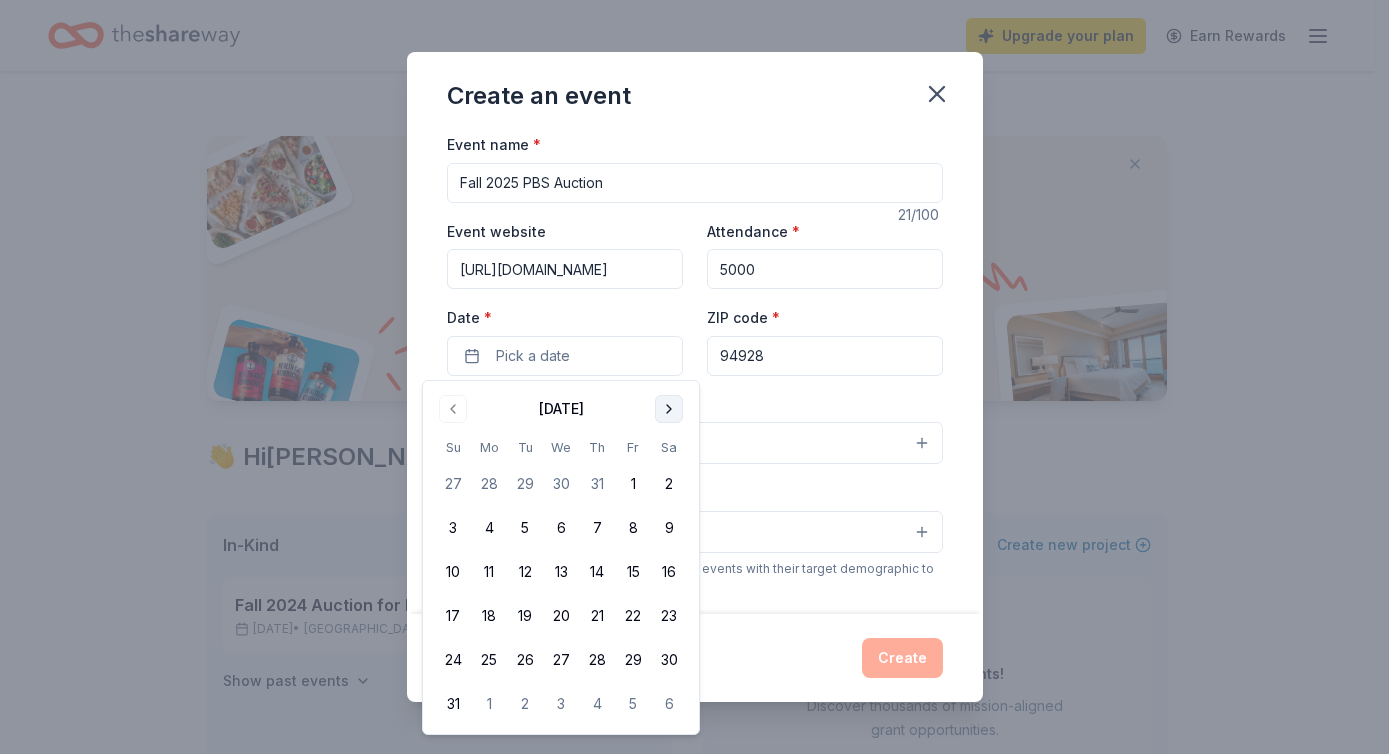 click at bounding box center (669, 409) 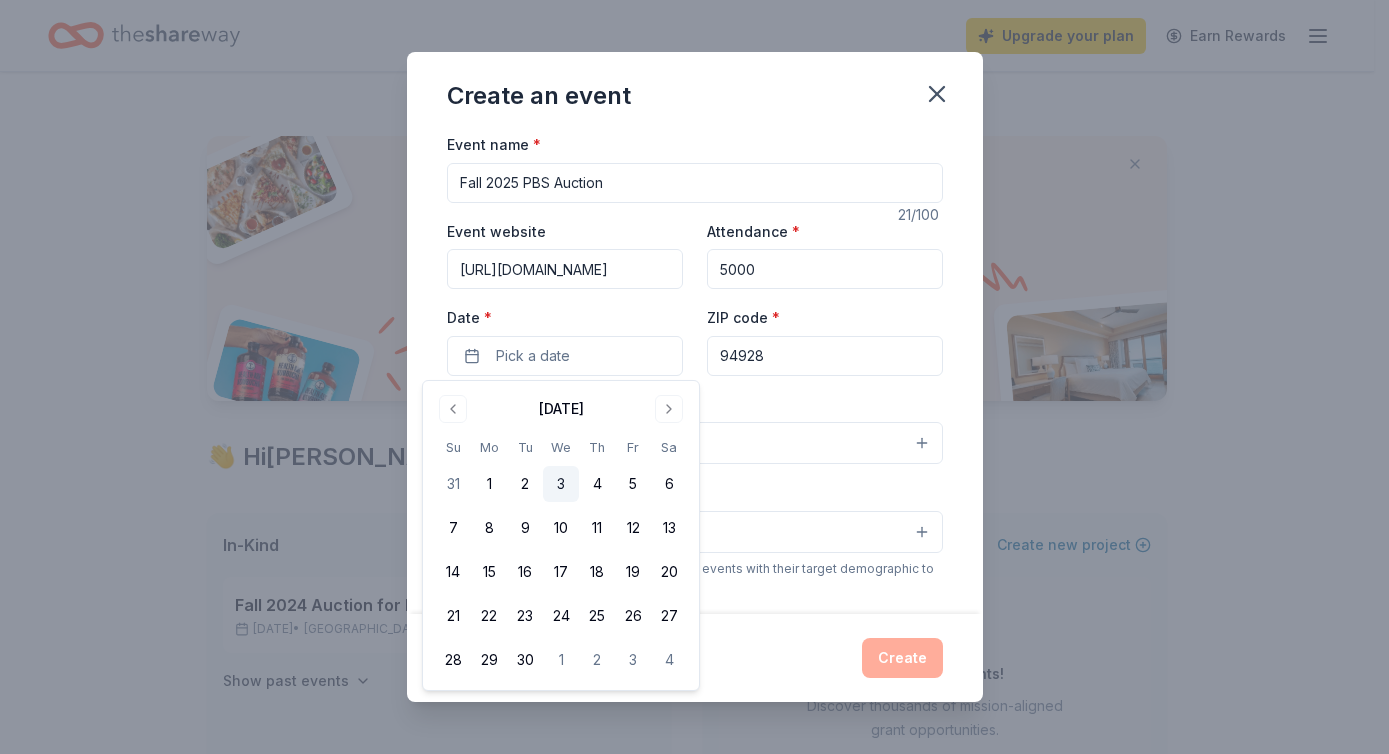 click on "3" at bounding box center (561, 484) 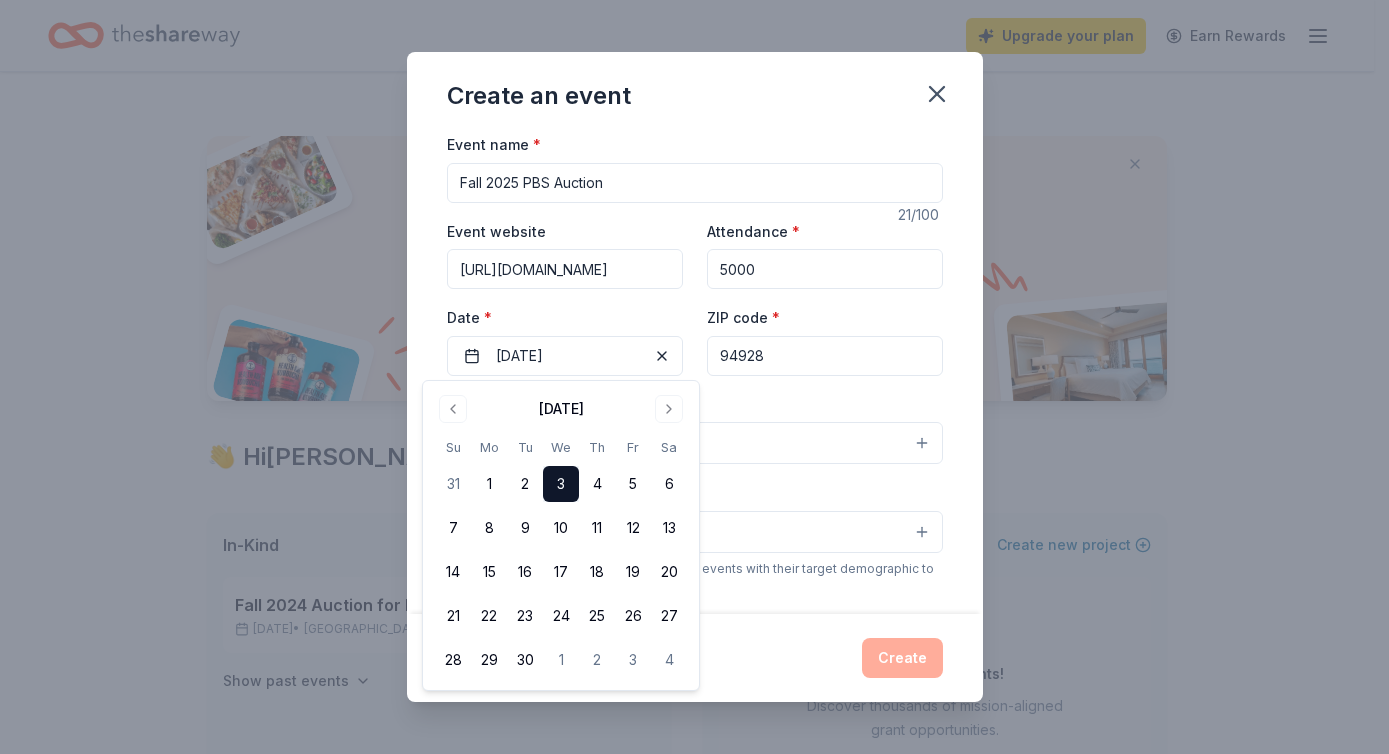 click on "Event type * Select" at bounding box center (695, 428) 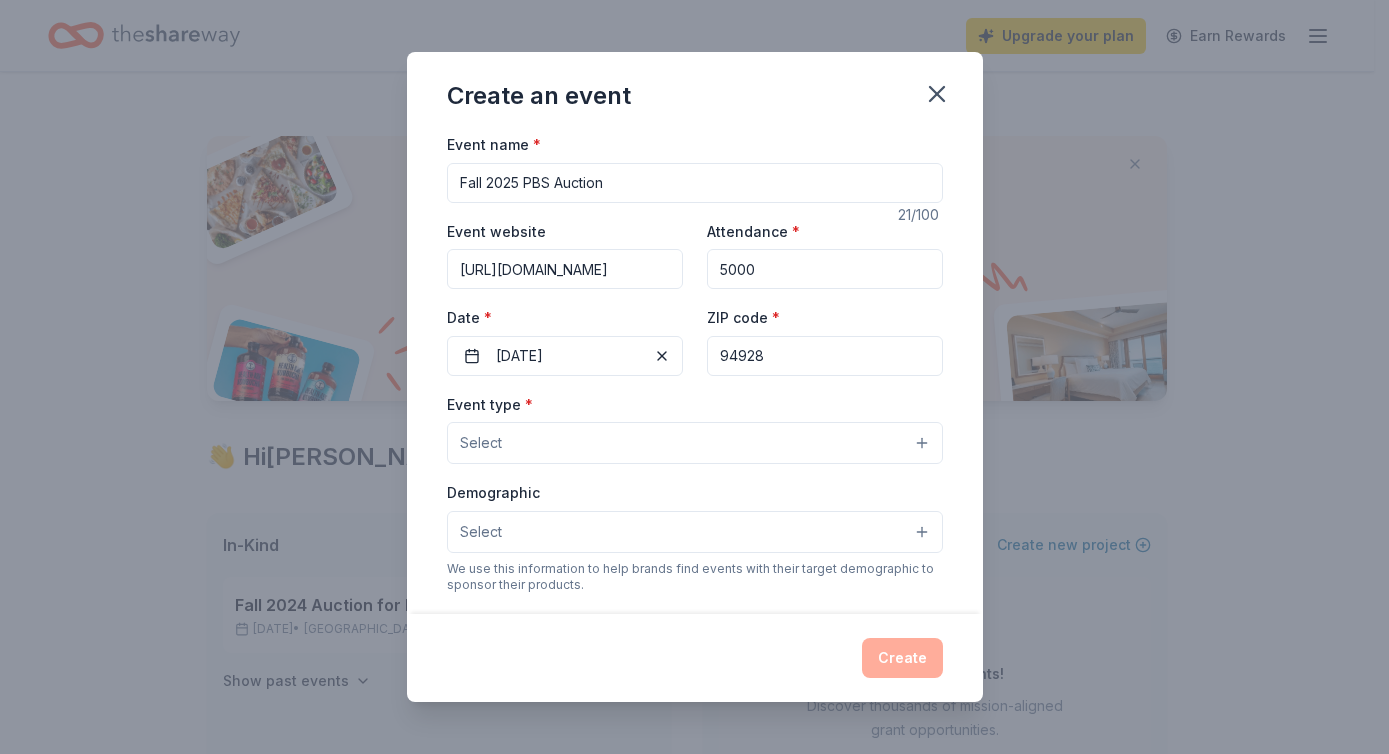 click on "Select" at bounding box center [695, 443] 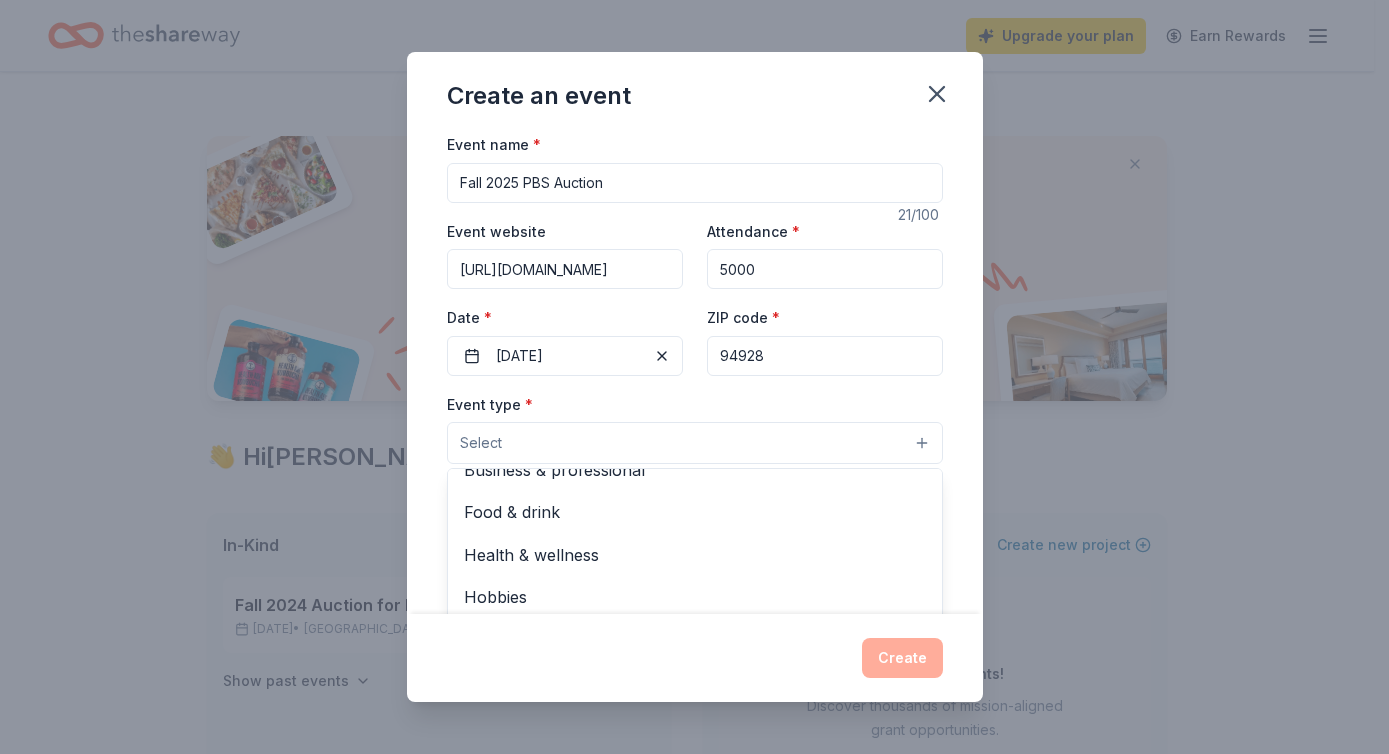 scroll, scrollTop: 0, scrollLeft: 0, axis: both 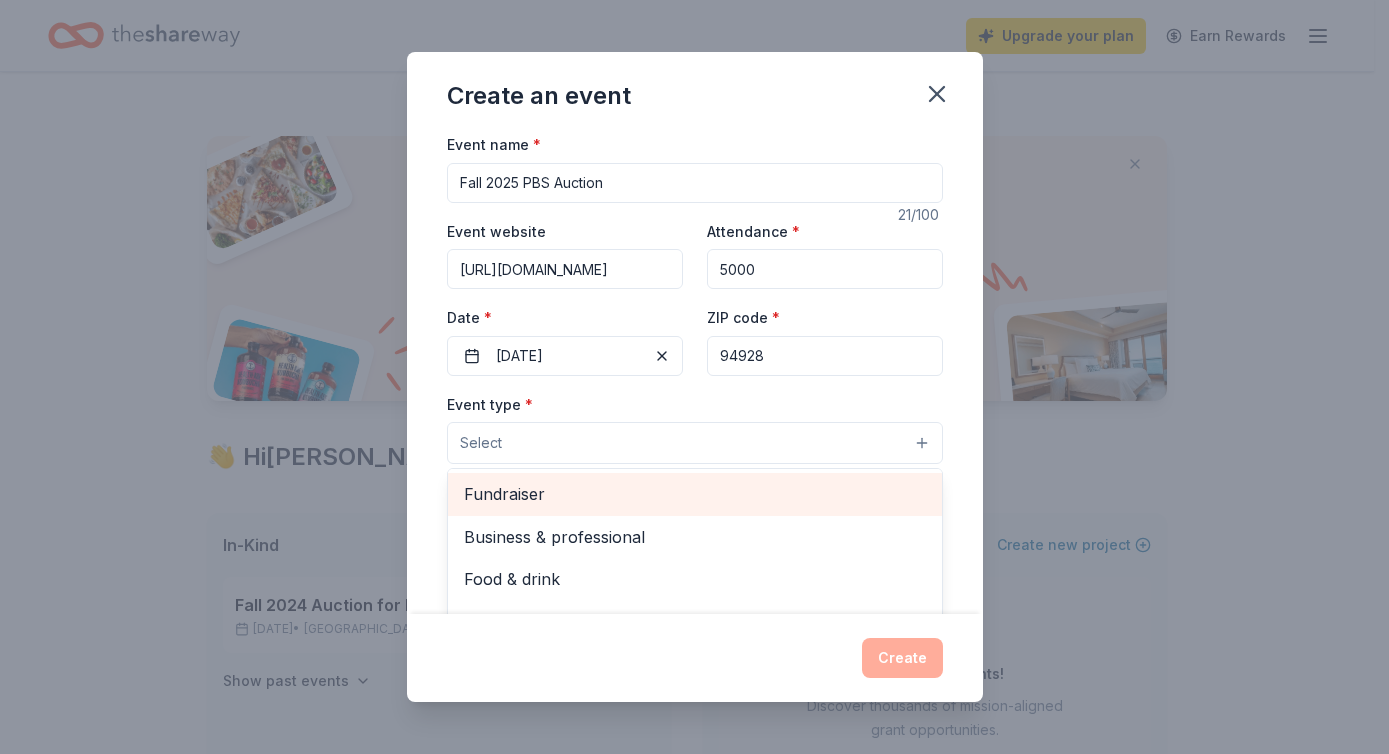 click on "Fundraiser" at bounding box center [695, 494] 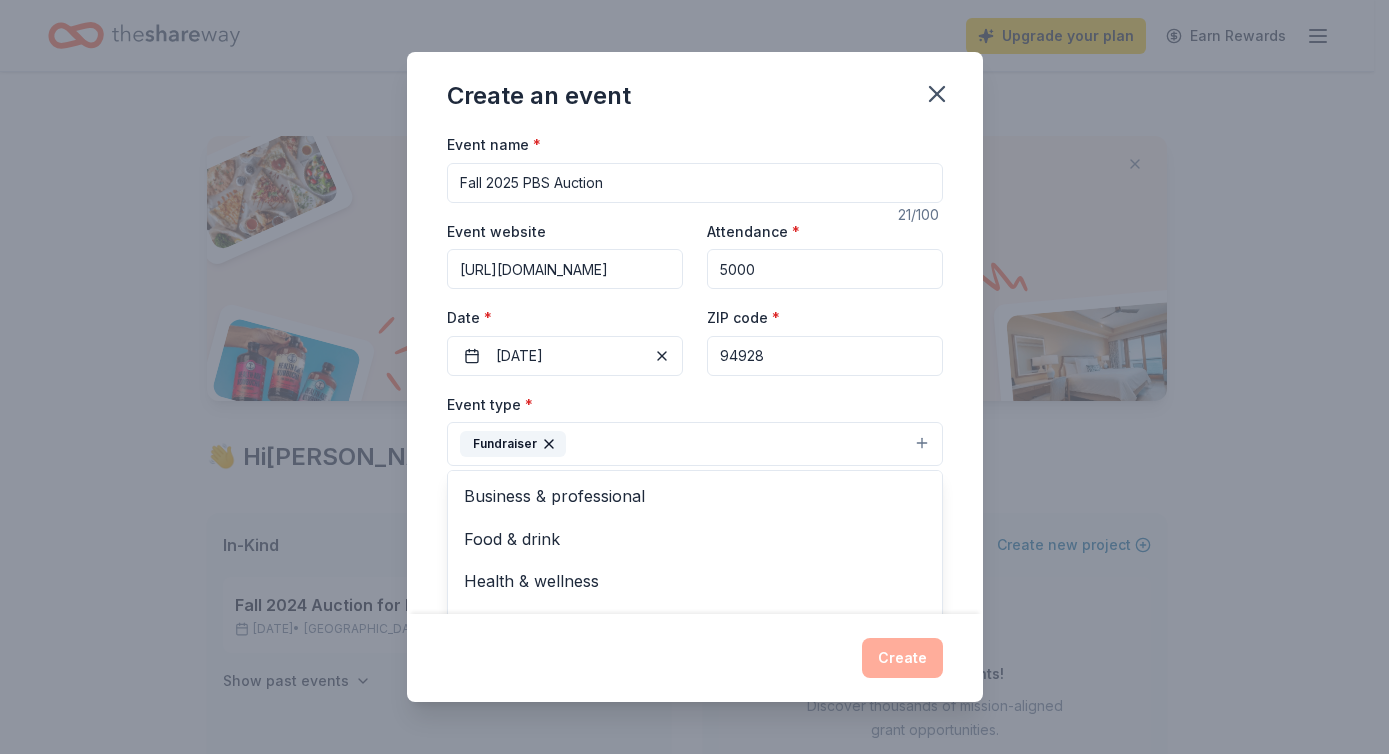 click on "Create an event Event name * Fall 2025 PBS Auction 21 /100 Event website [URL][DOMAIN_NAME] Attendance * 5000 Date * [DATE] ZIP code * 94928 Event type * Fundraiser Business & professional Food & drink Health & wellness Hobbies Music Performing & visual arts Demographic Select We use this information to help brands find events with their target demographic to sponsor their products. Mailing address [STREET_ADDRESS] Apt/unit Description What are you looking for? * Auction & raffle Meals Snacks Desserts Alcohol Beverages Send me reminders Email me reminders of donor application deadlines Recurring event Create" at bounding box center (695, 377) 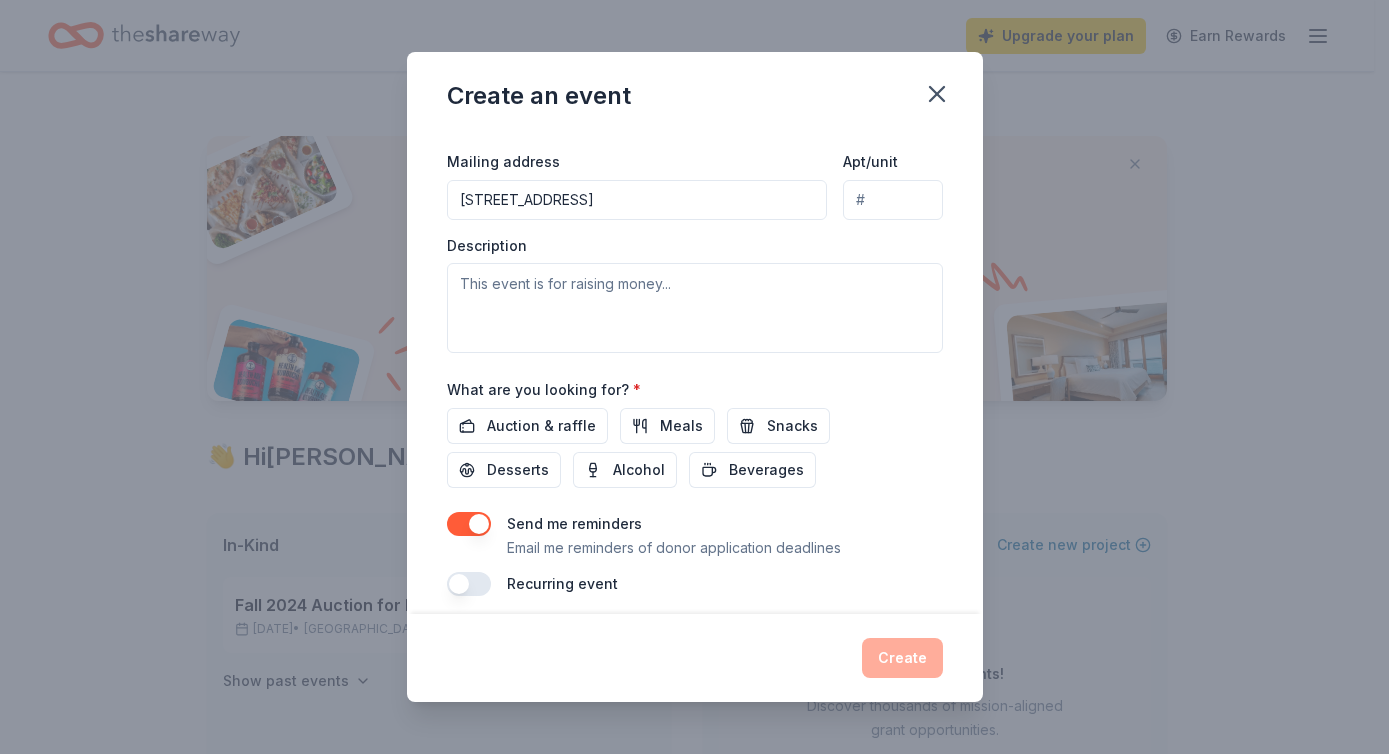 scroll, scrollTop: 465, scrollLeft: 0, axis: vertical 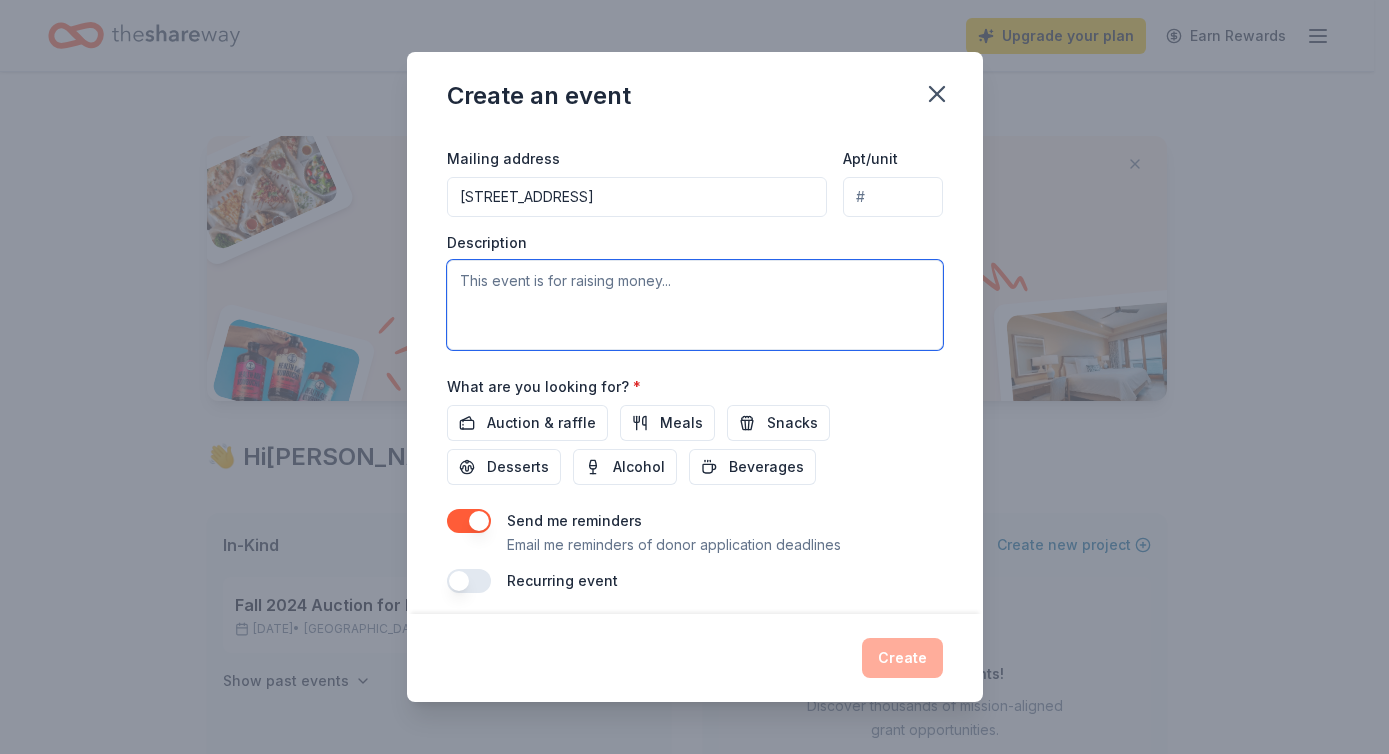 click at bounding box center (695, 305) 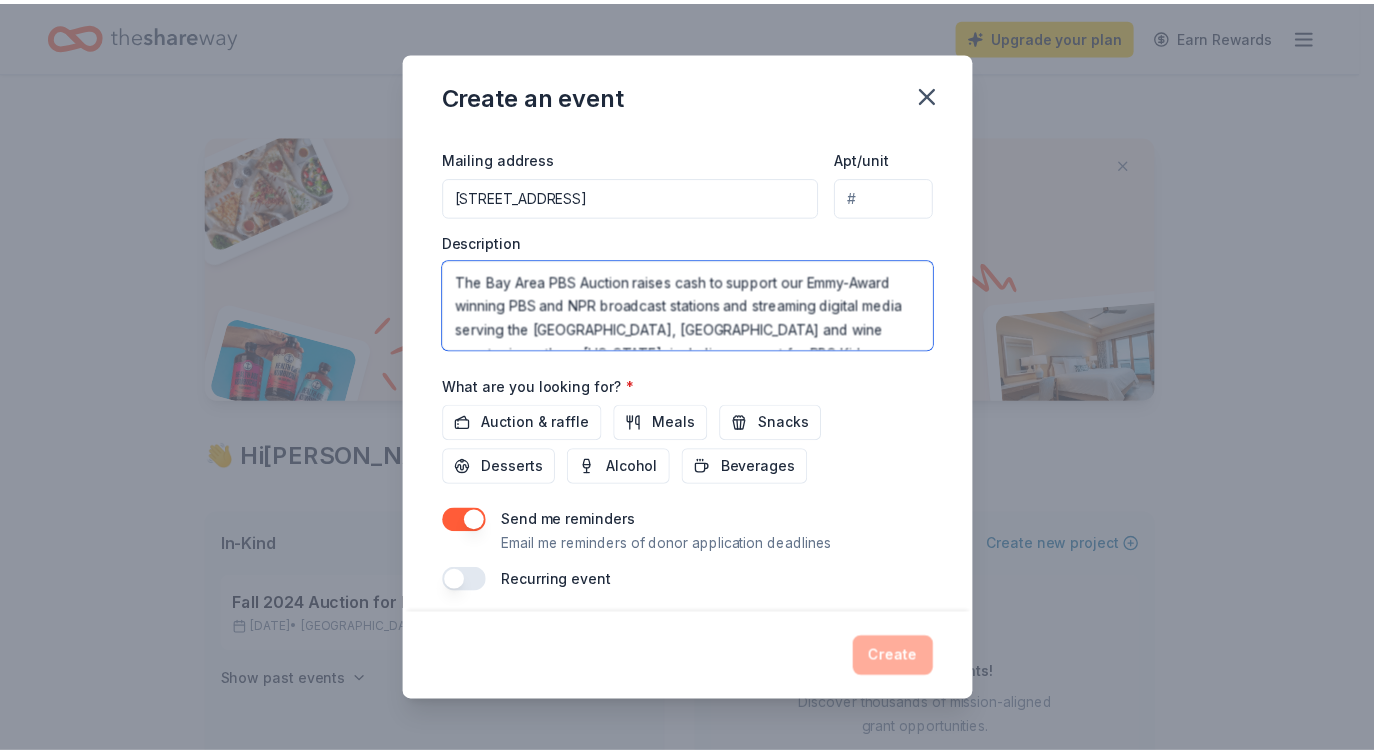scroll, scrollTop: 36, scrollLeft: 0, axis: vertical 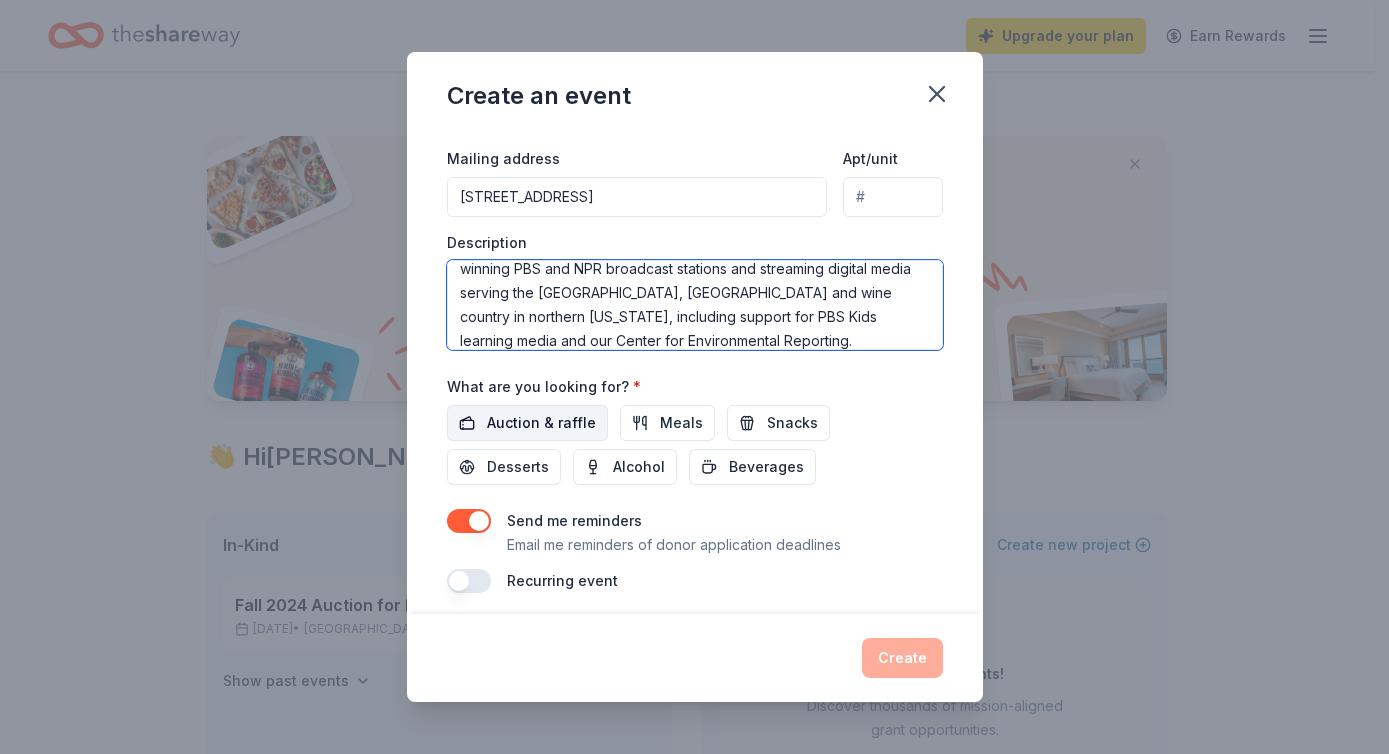 type on "The Bay Area PBS Auction raises cash to support our Emmy-Award winning PBS and NPR broadcast stations and streaming digital media serving the [GEOGRAPHIC_DATA], [GEOGRAPHIC_DATA] and wine country in northern [US_STATE], including support for PBS Kids learning media and our Center for Environmental Reporting." 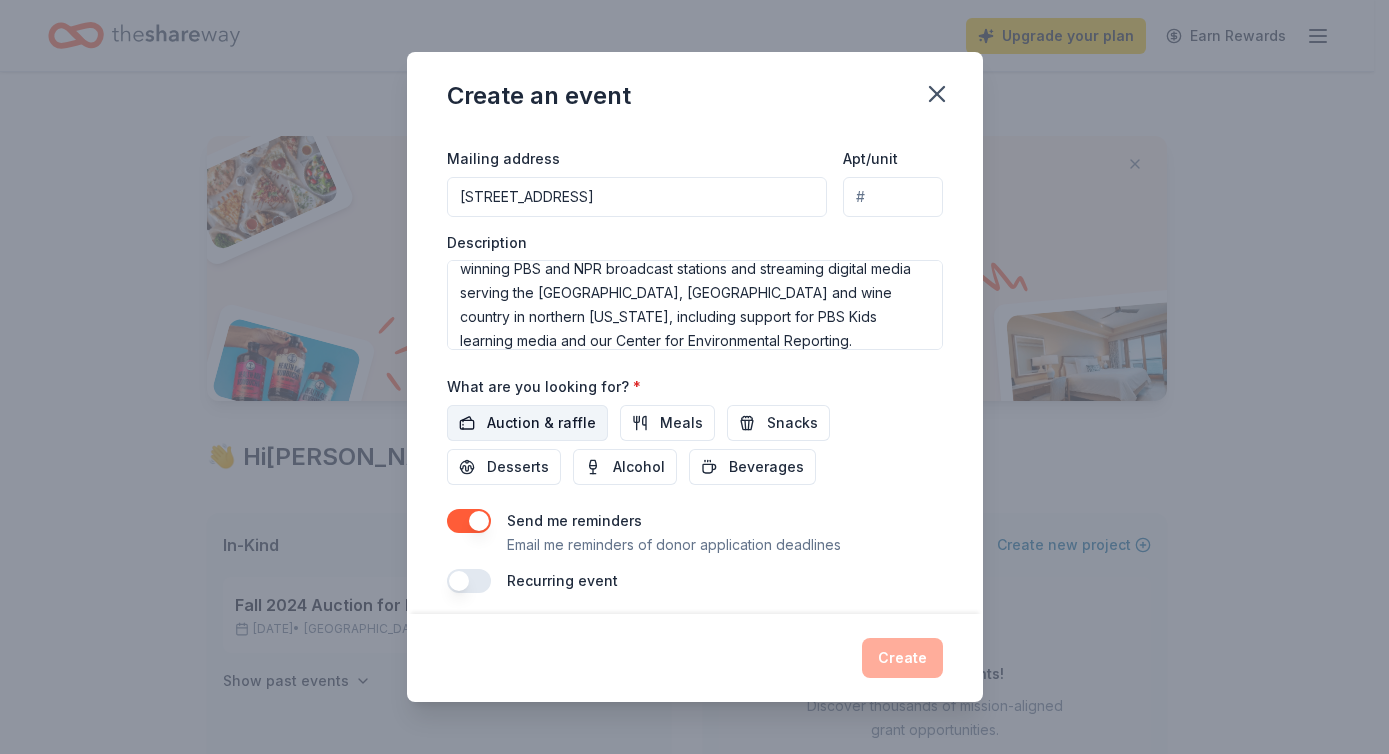 click on "Auction & raffle" at bounding box center [541, 423] 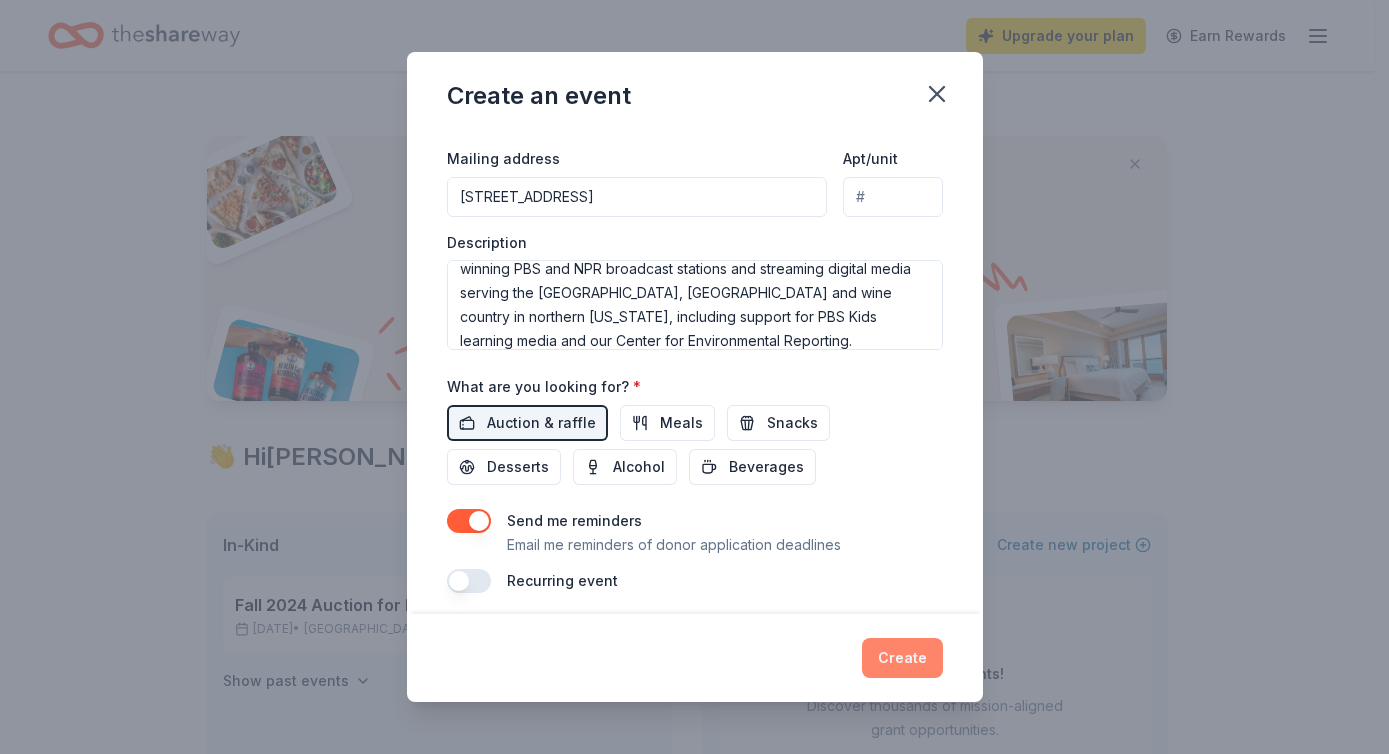 click on "Create" at bounding box center [902, 658] 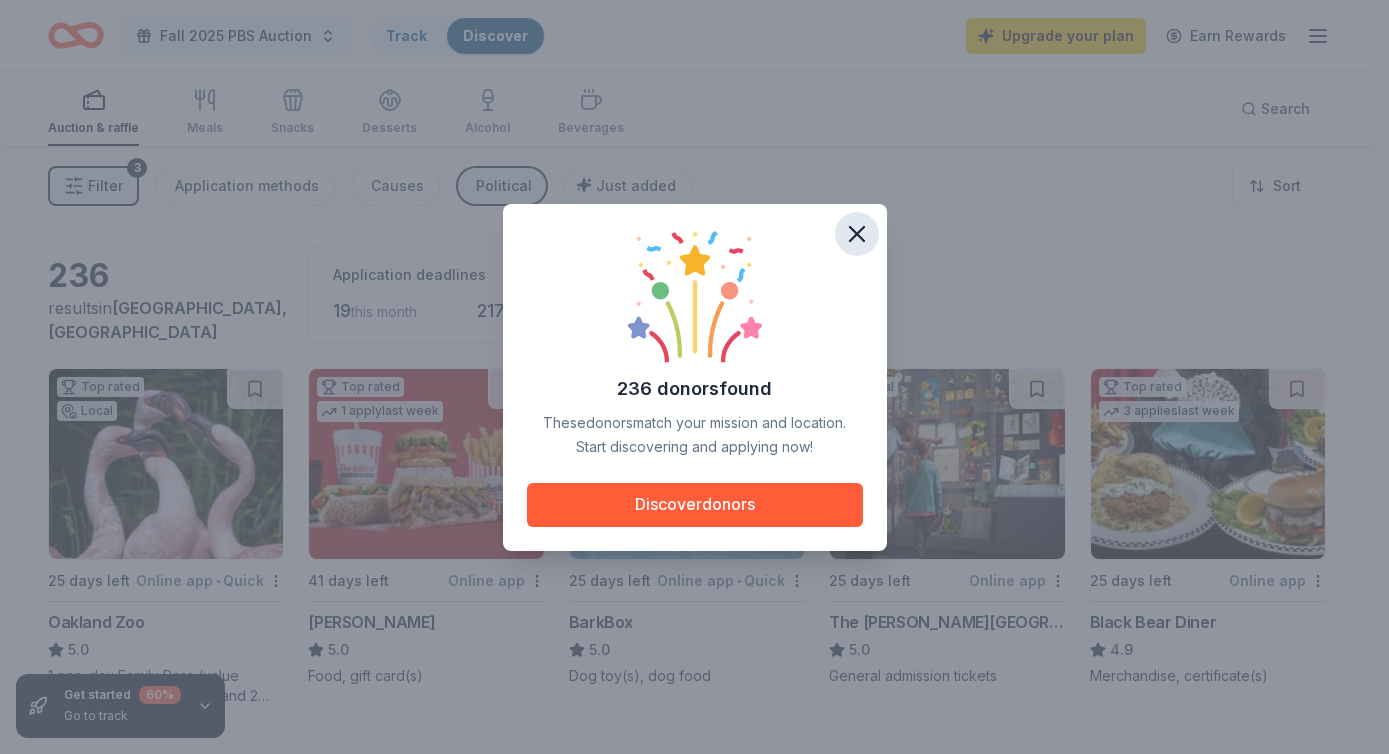 click 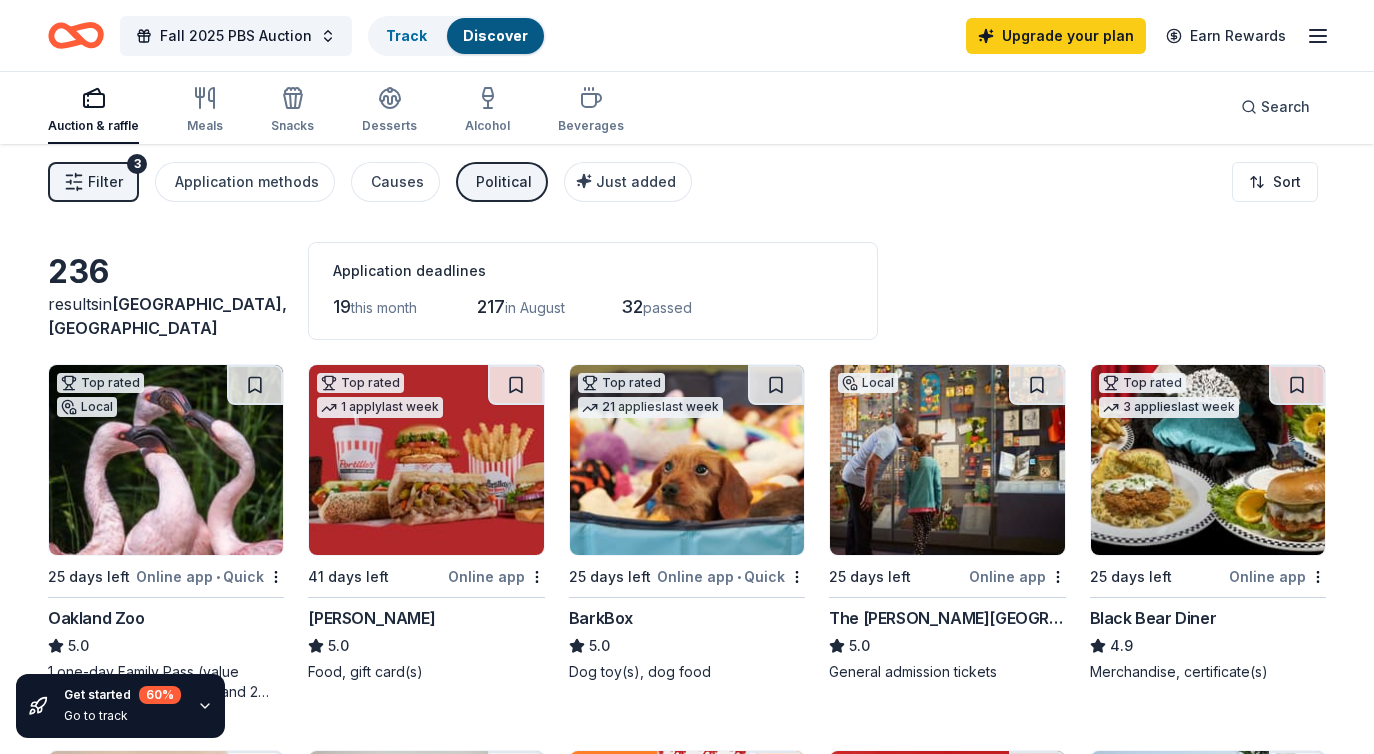 scroll, scrollTop: 0, scrollLeft: 0, axis: both 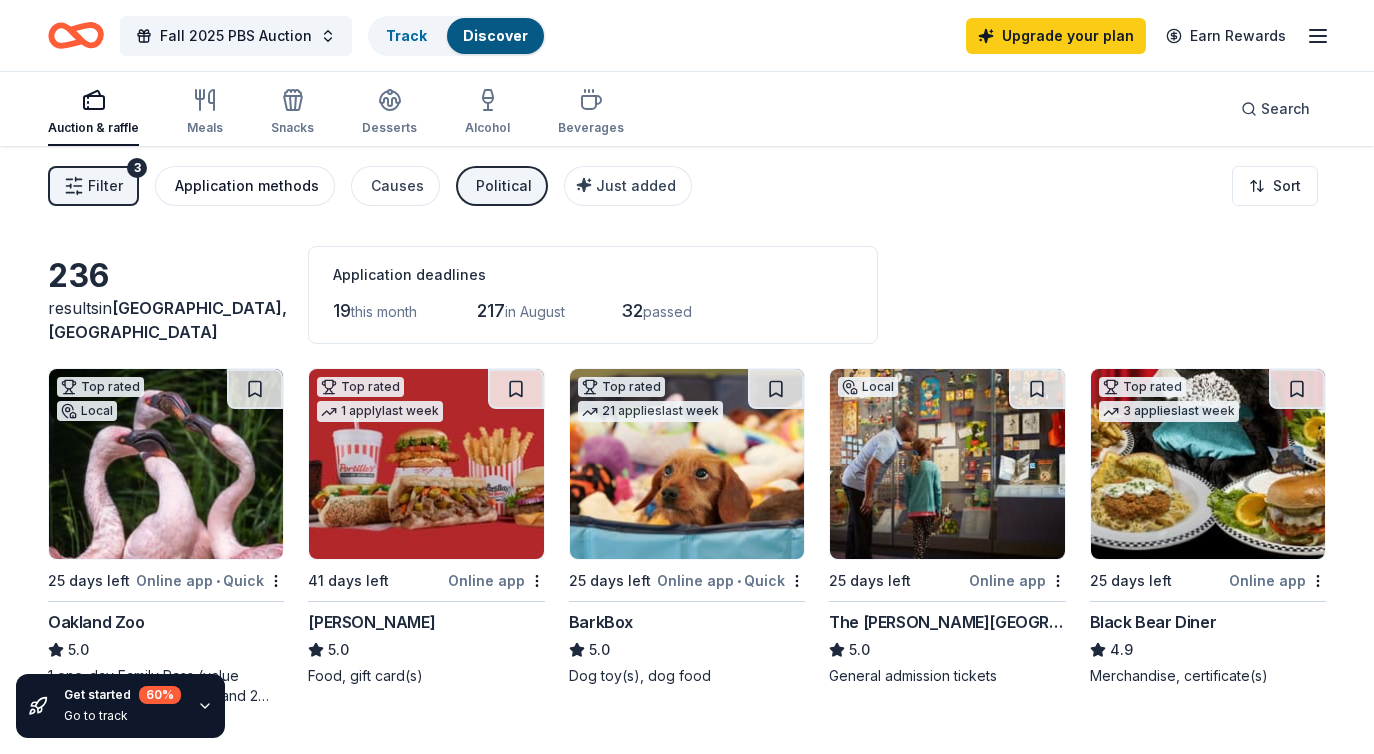 click on "Application methods" at bounding box center [247, 186] 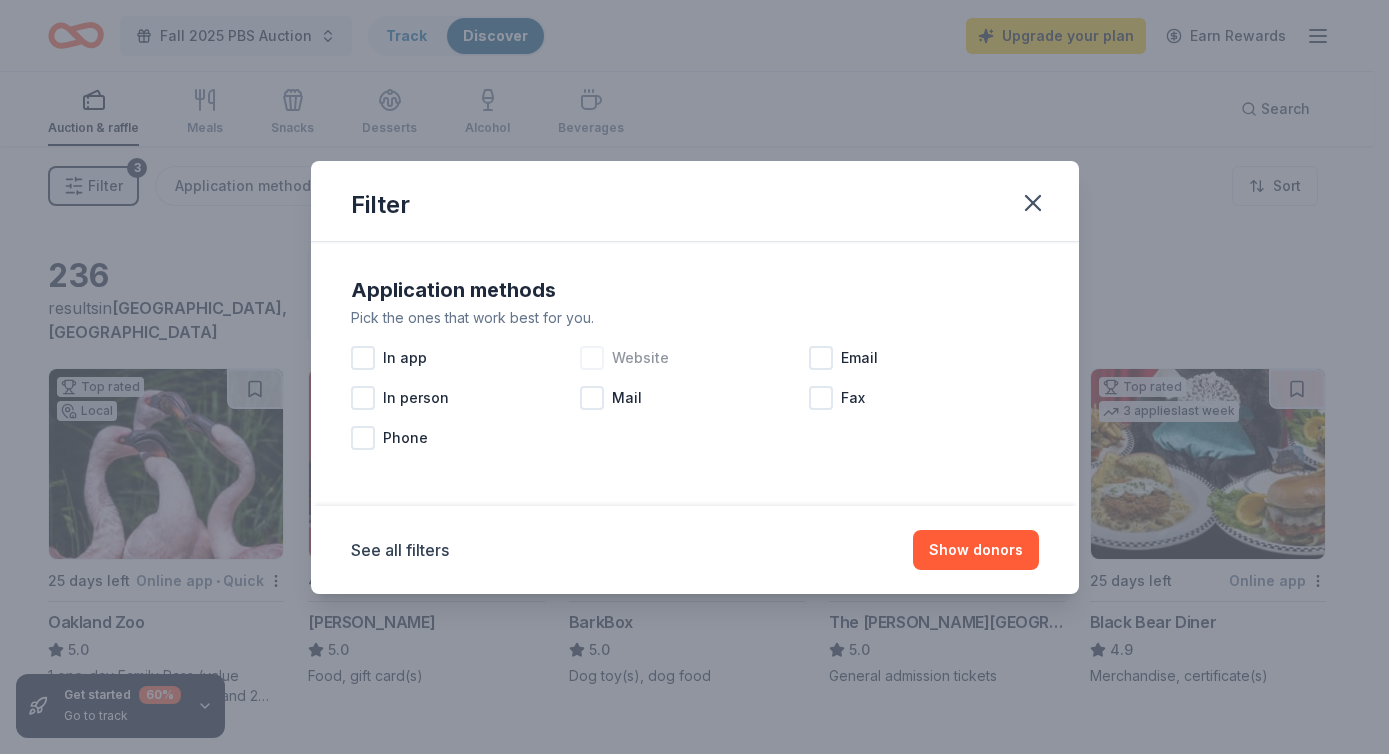 click at bounding box center (592, 358) 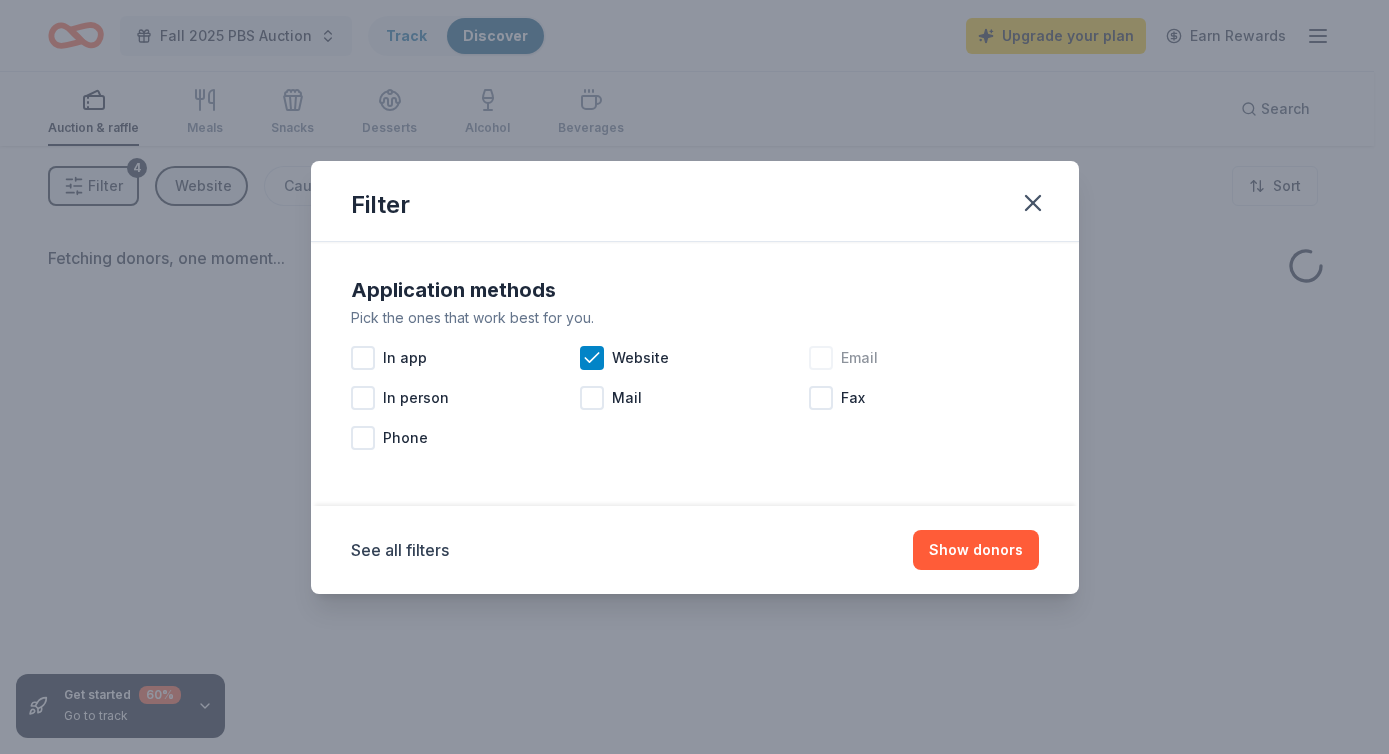 click at bounding box center [821, 358] 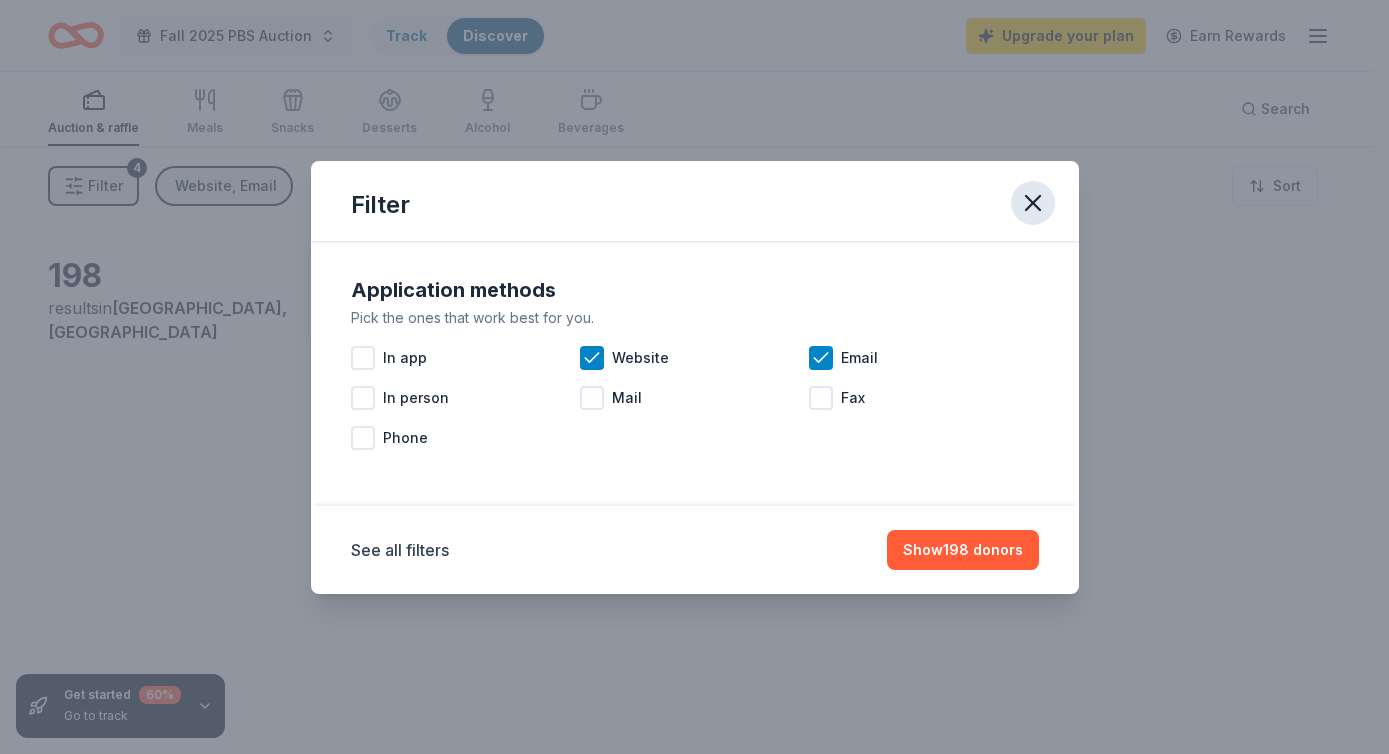 click 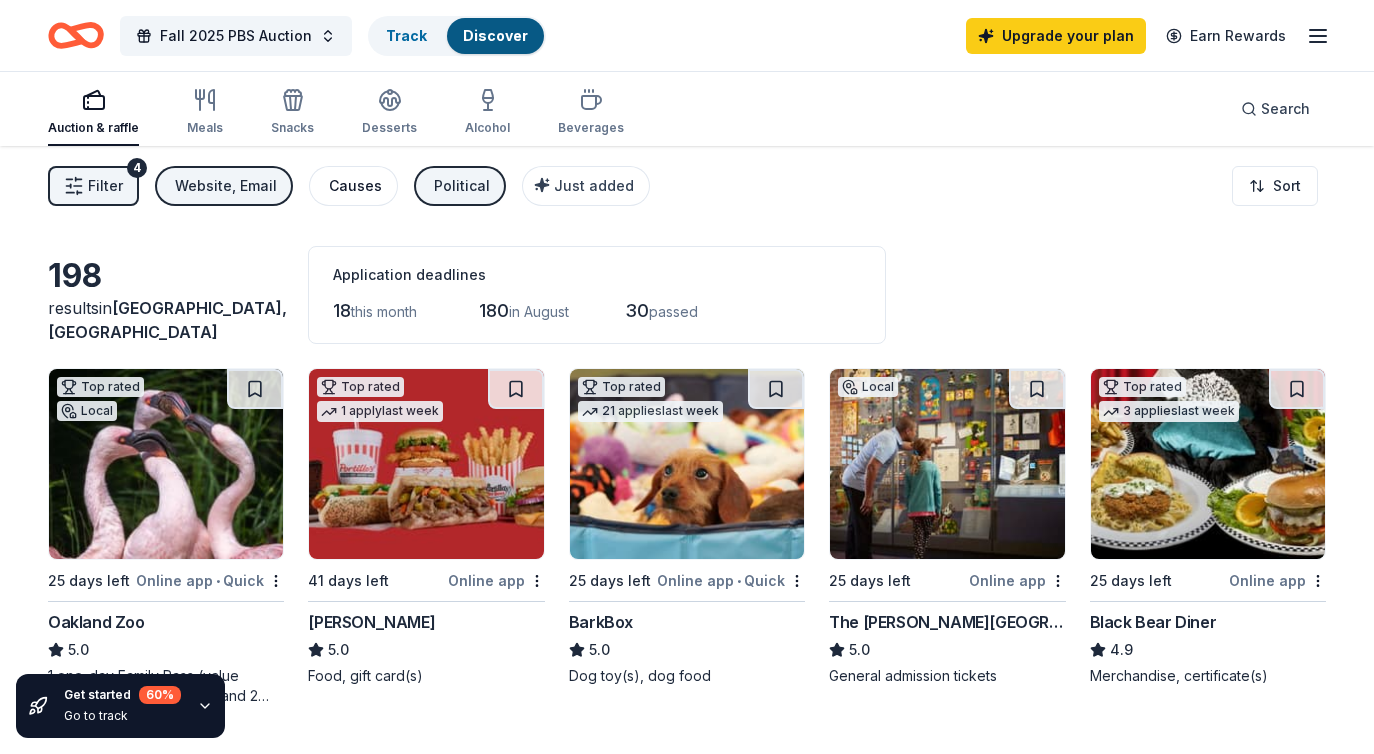 click on "Causes" at bounding box center (355, 186) 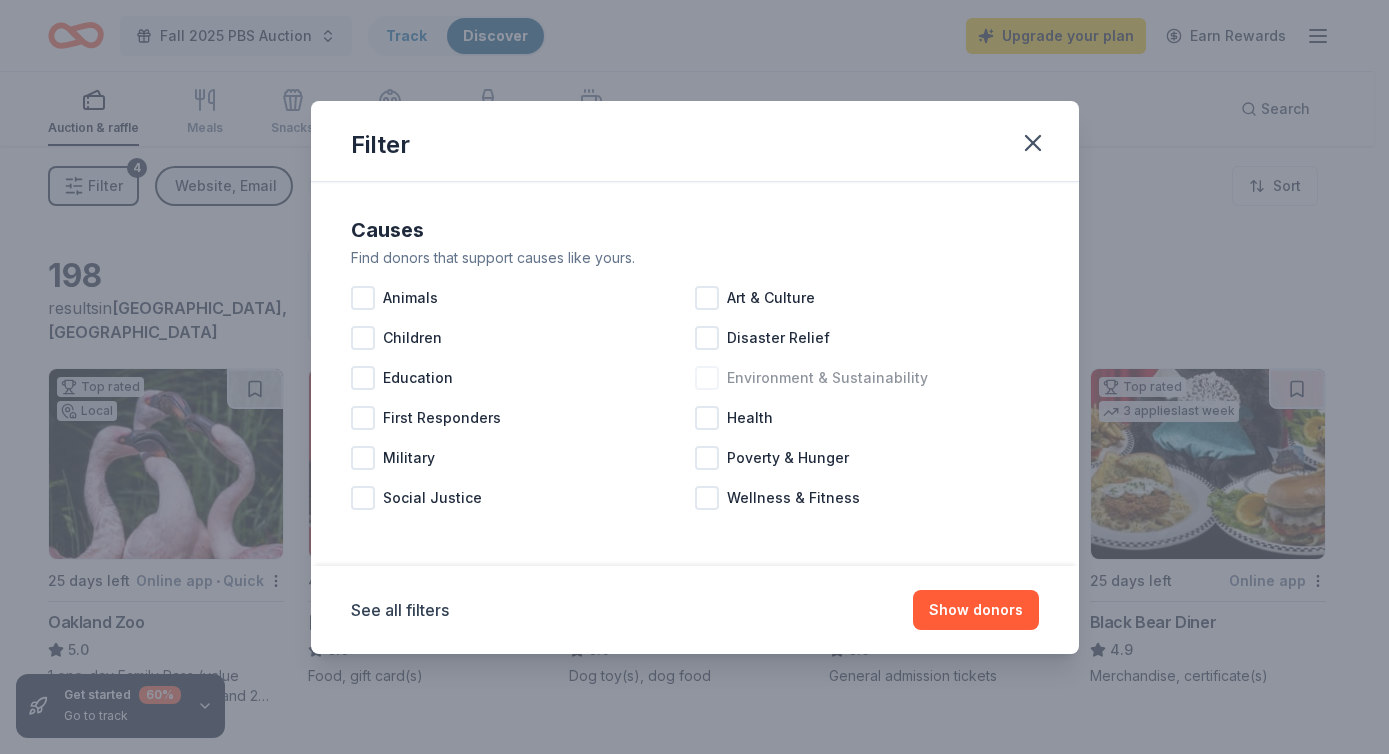 click at bounding box center [707, 378] 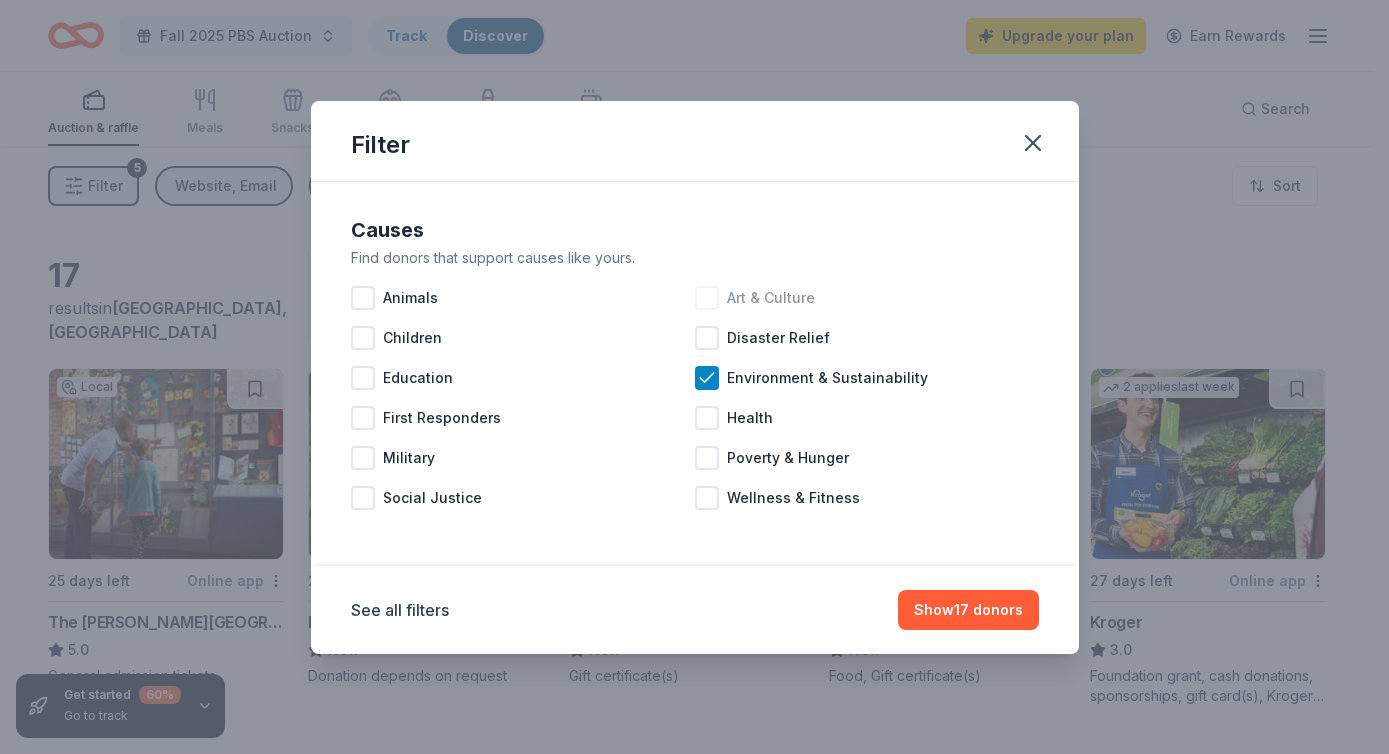 click at bounding box center [707, 298] 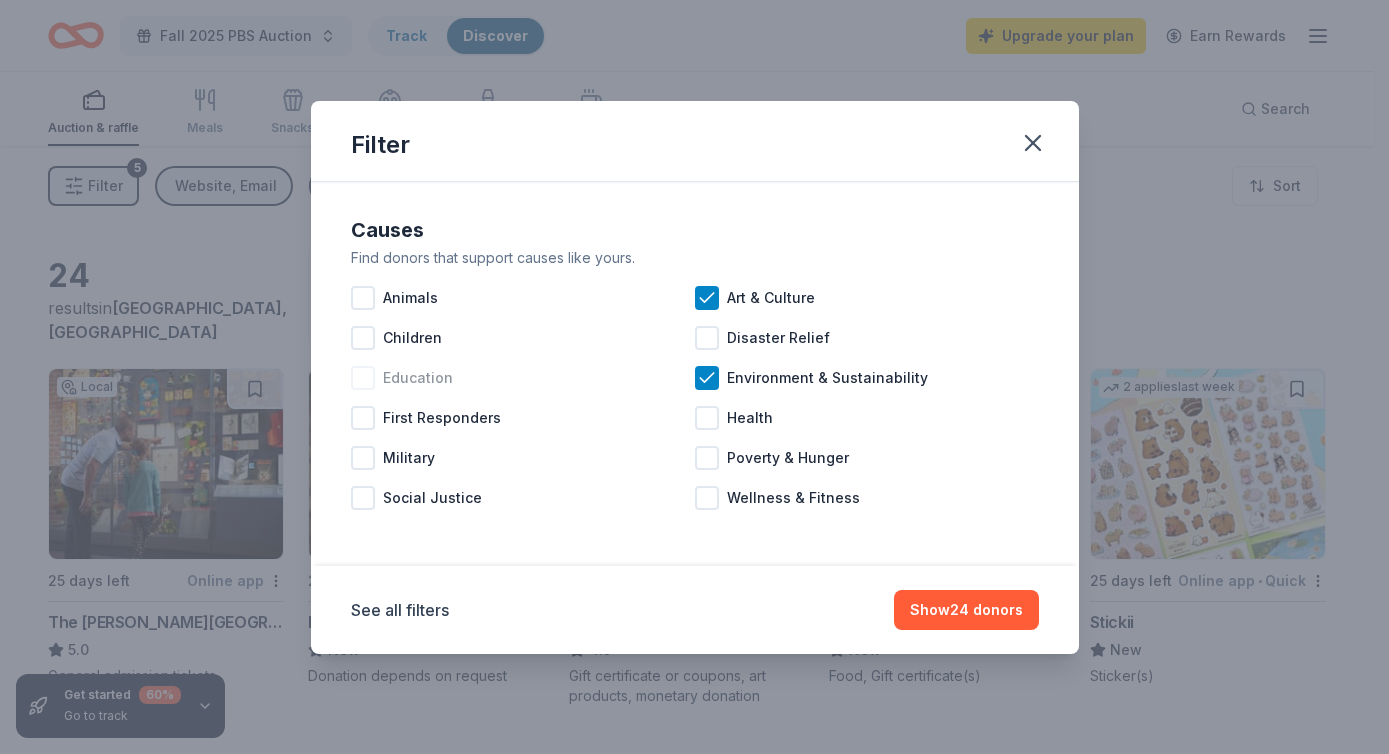 click at bounding box center (363, 378) 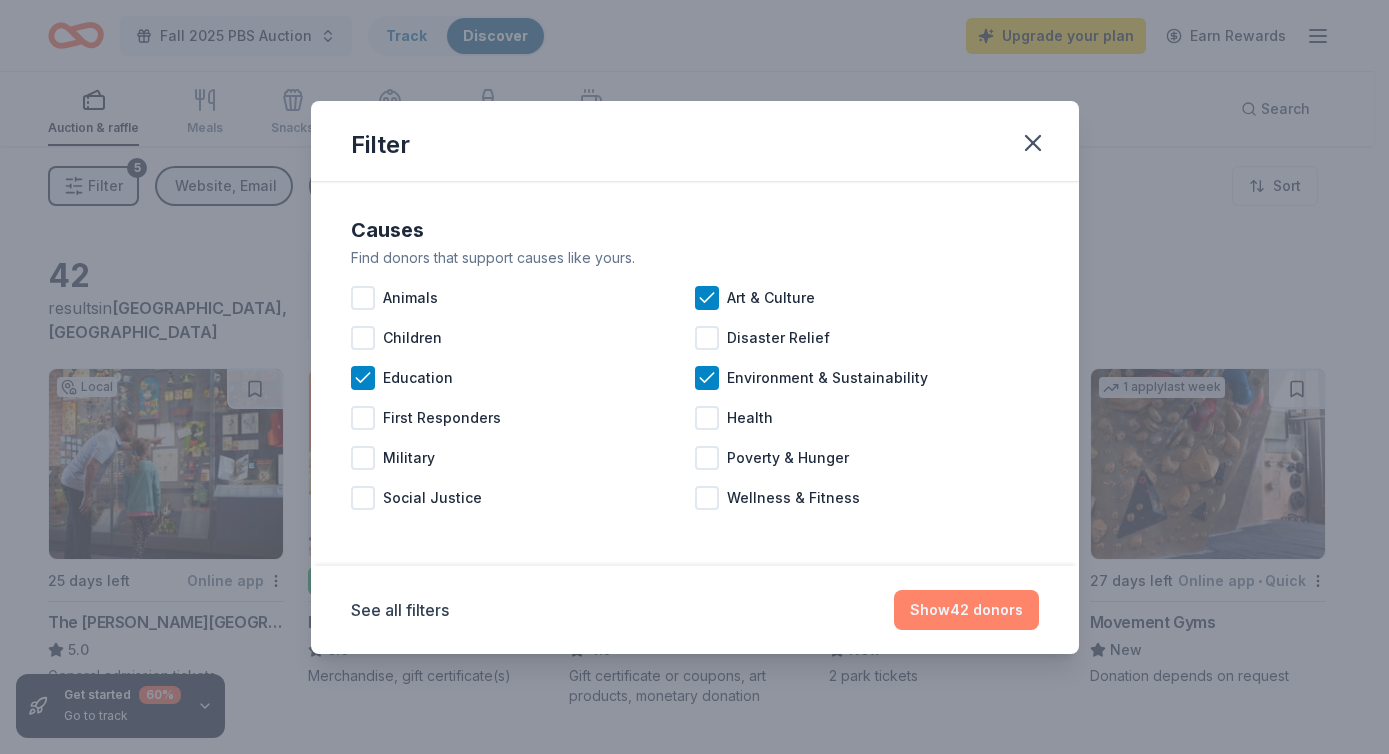 click on "Show  42   donors" at bounding box center (966, 610) 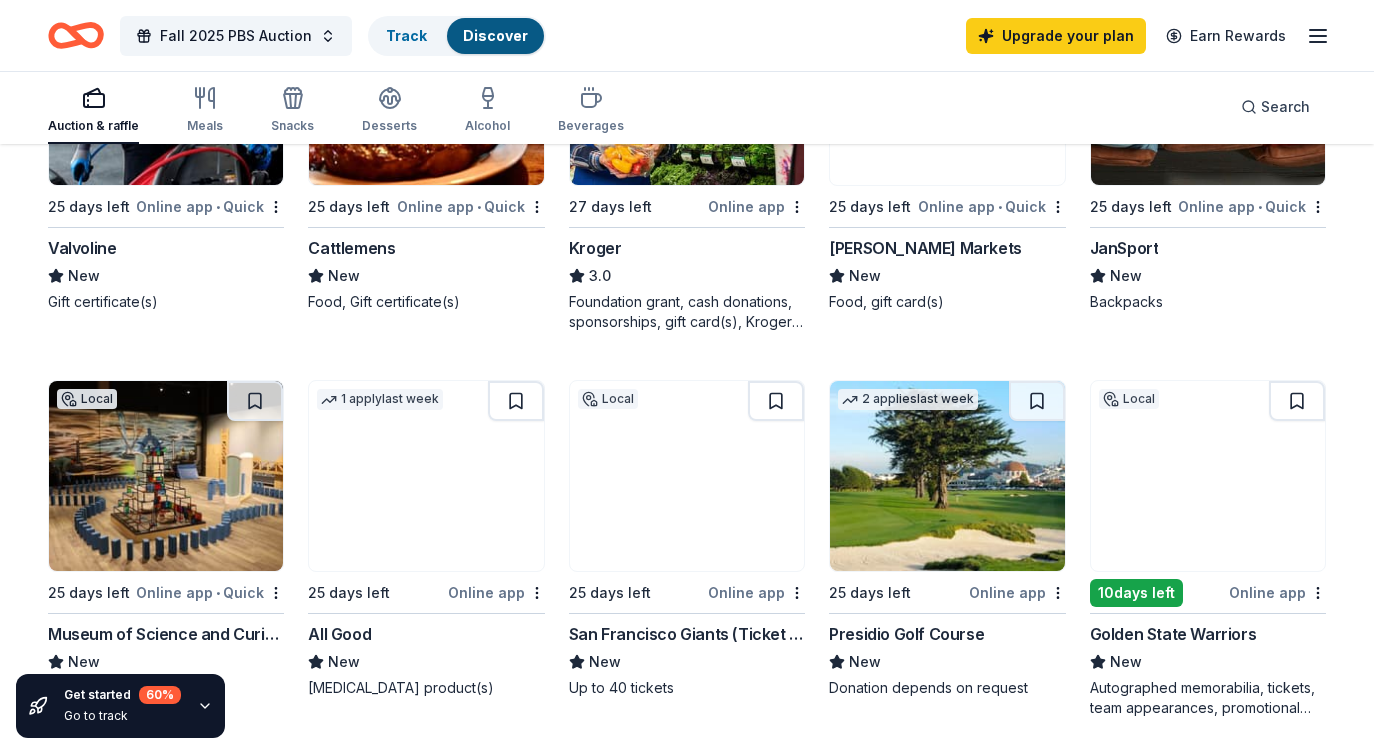 scroll, scrollTop: 1131, scrollLeft: 0, axis: vertical 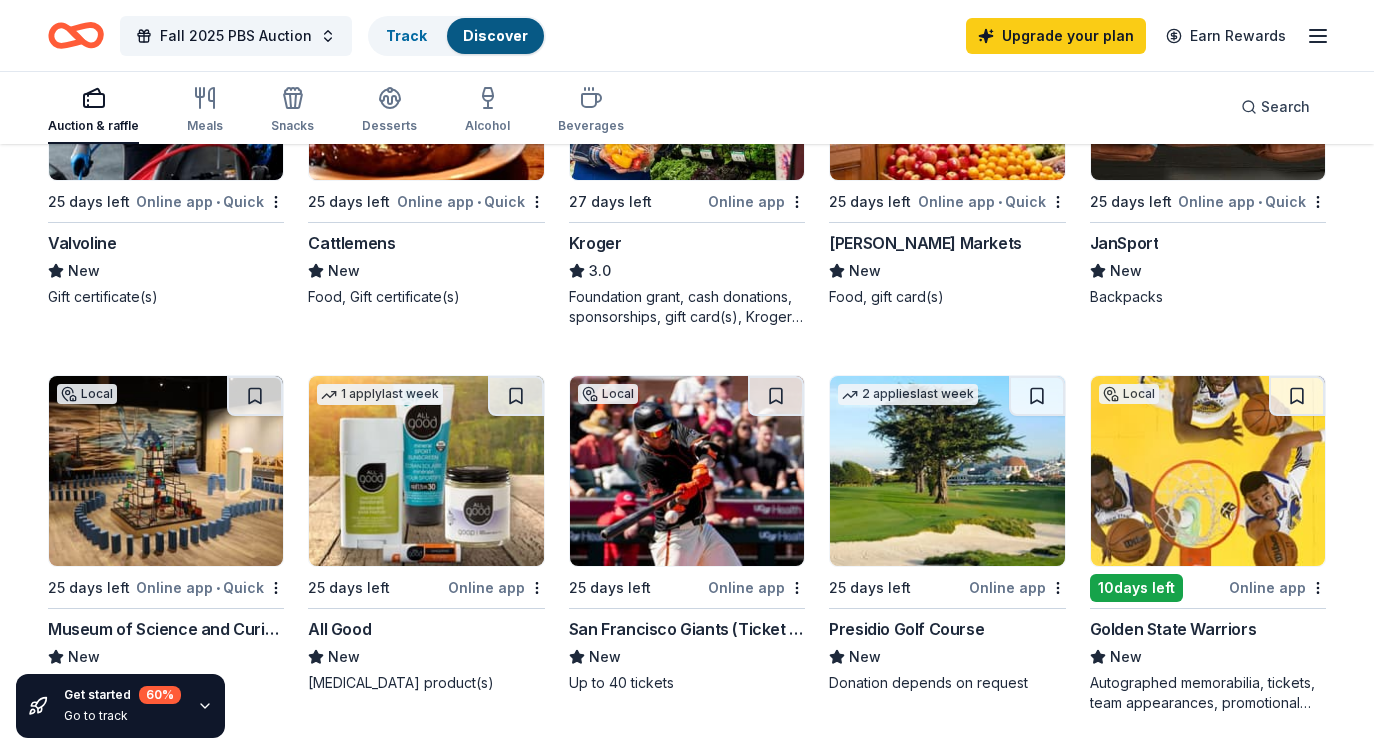 click at bounding box center [947, 471] 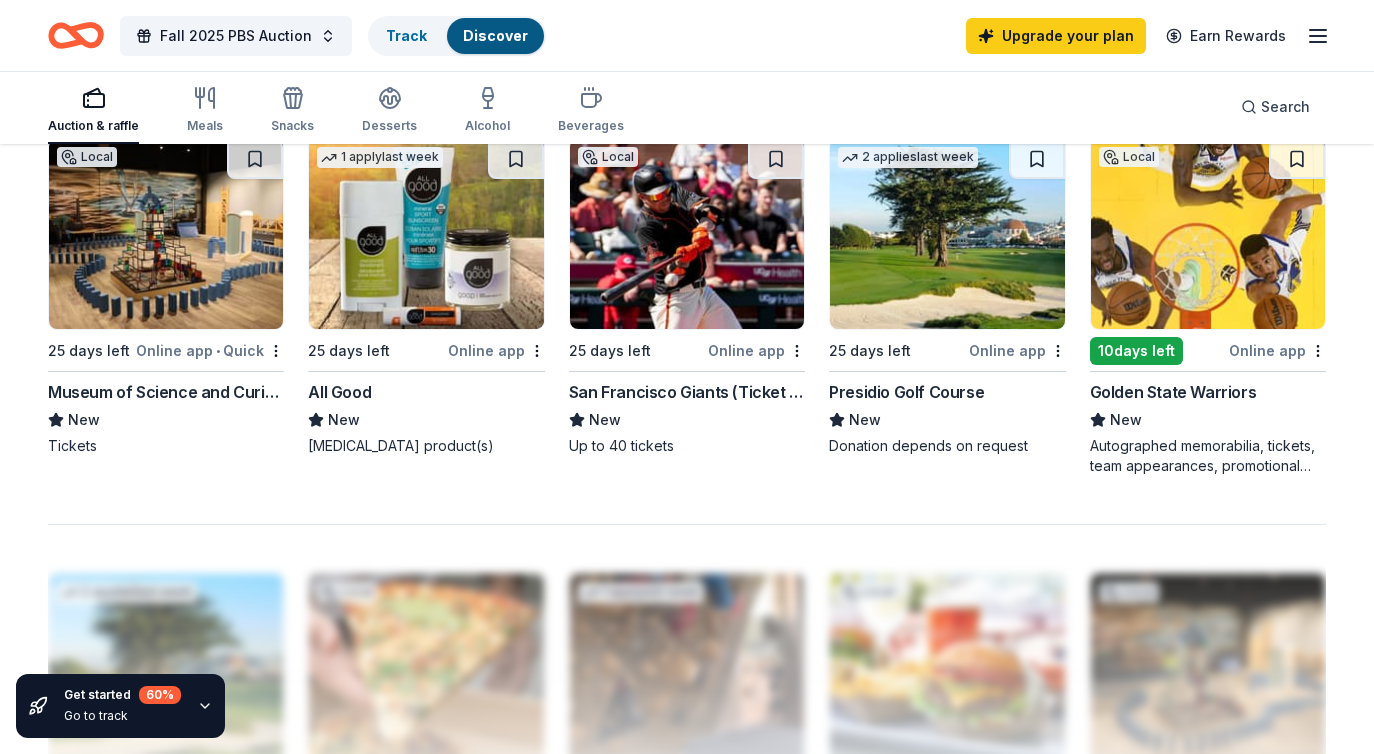 scroll, scrollTop: 1378, scrollLeft: 0, axis: vertical 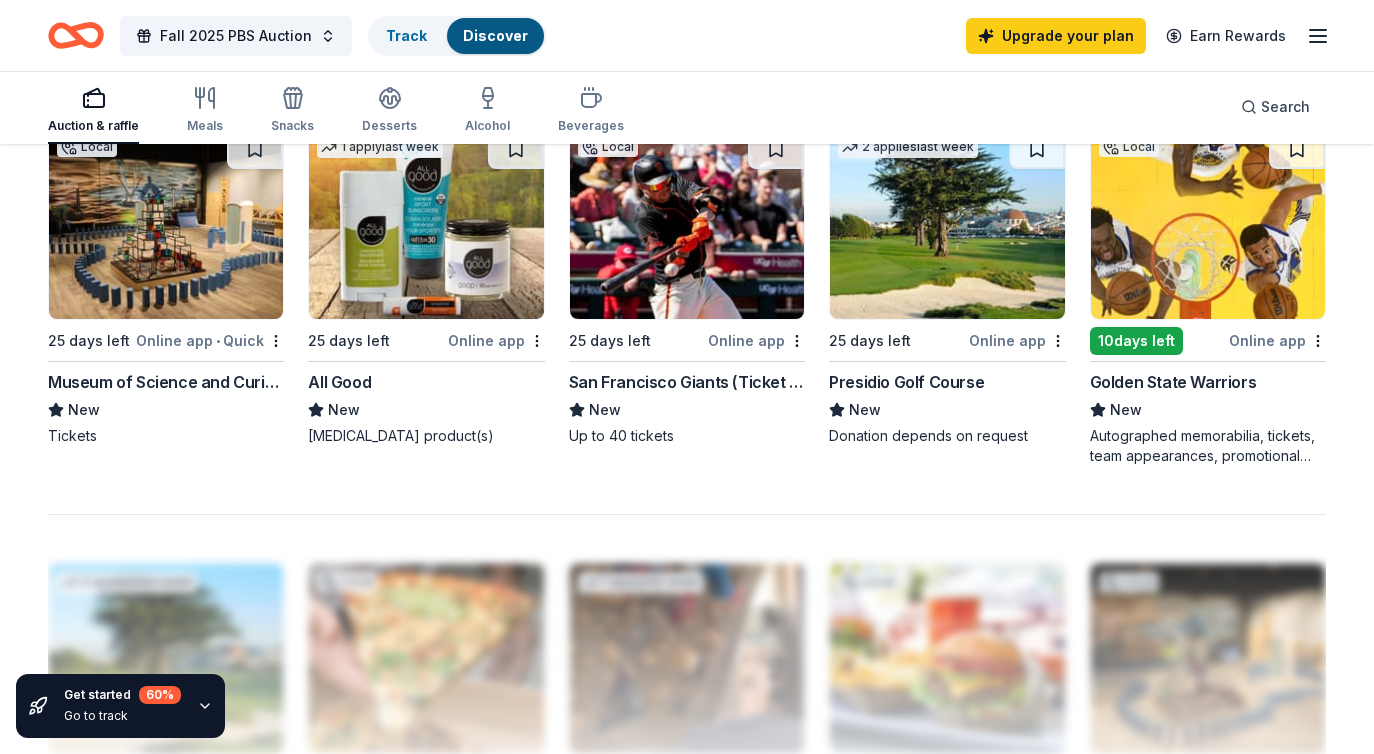 click at bounding box center [1208, 224] 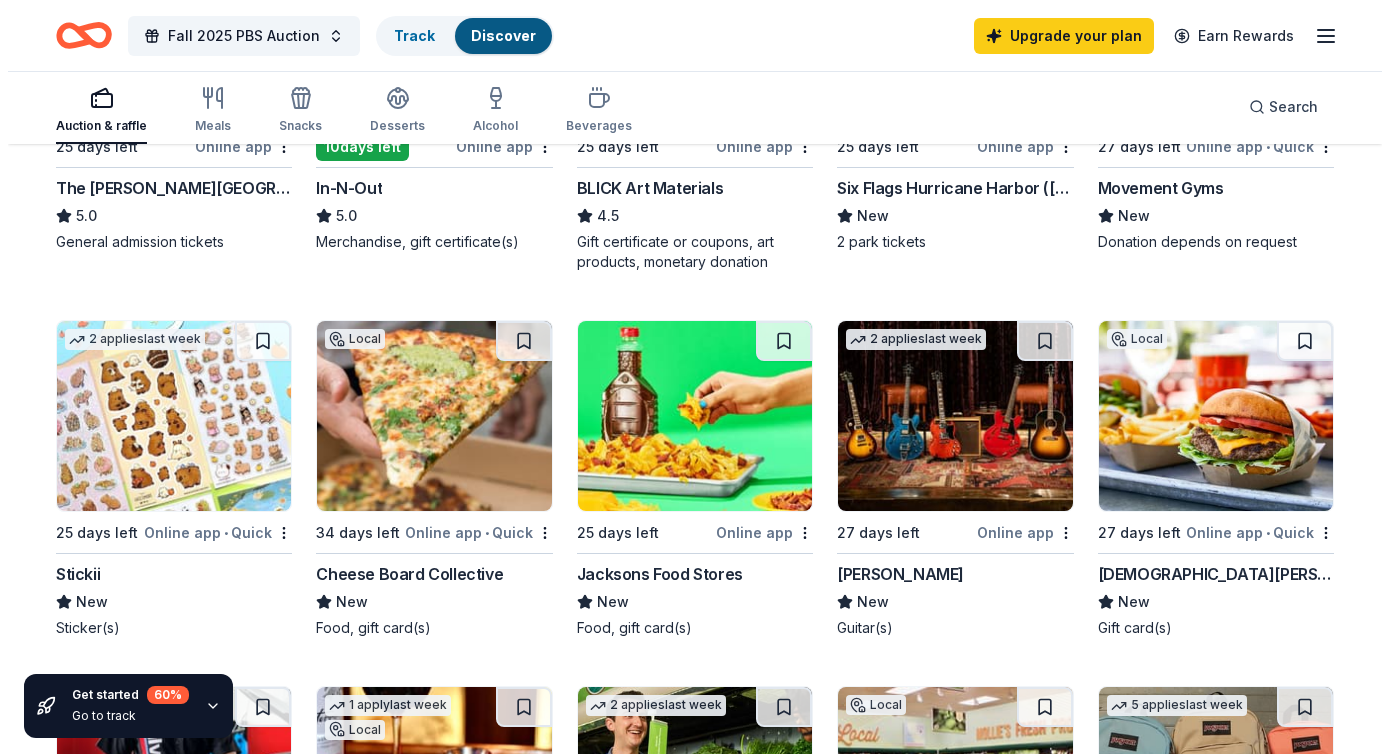 scroll, scrollTop: 0, scrollLeft: 0, axis: both 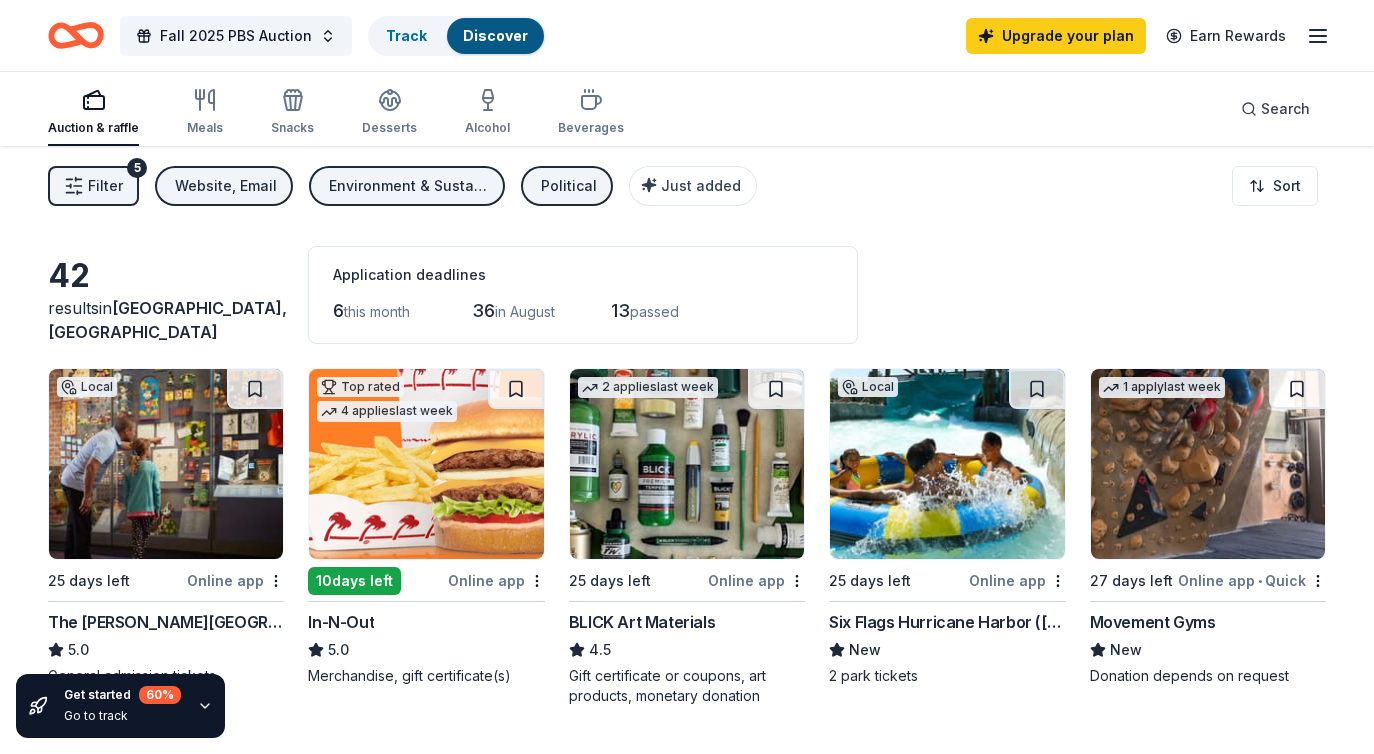 click on "Filter" at bounding box center [105, 186] 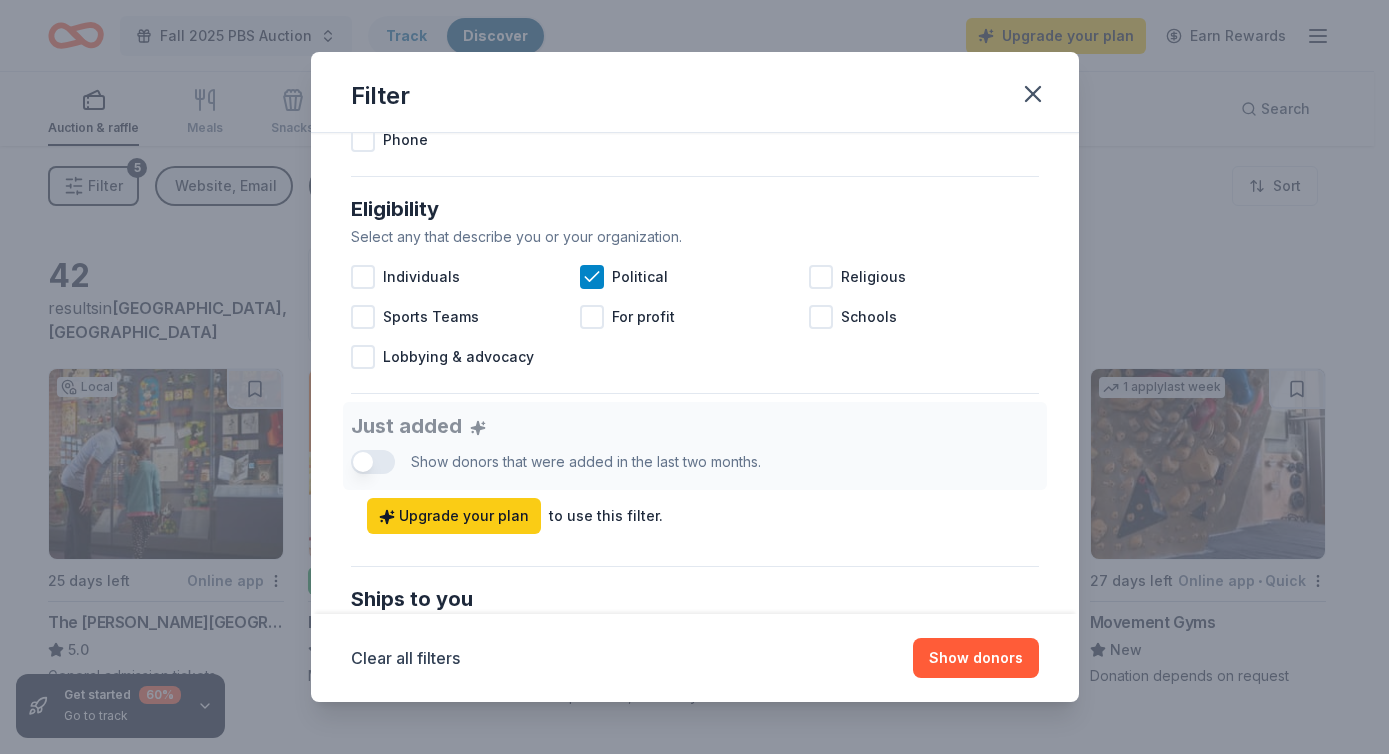 scroll, scrollTop: 529, scrollLeft: 0, axis: vertical 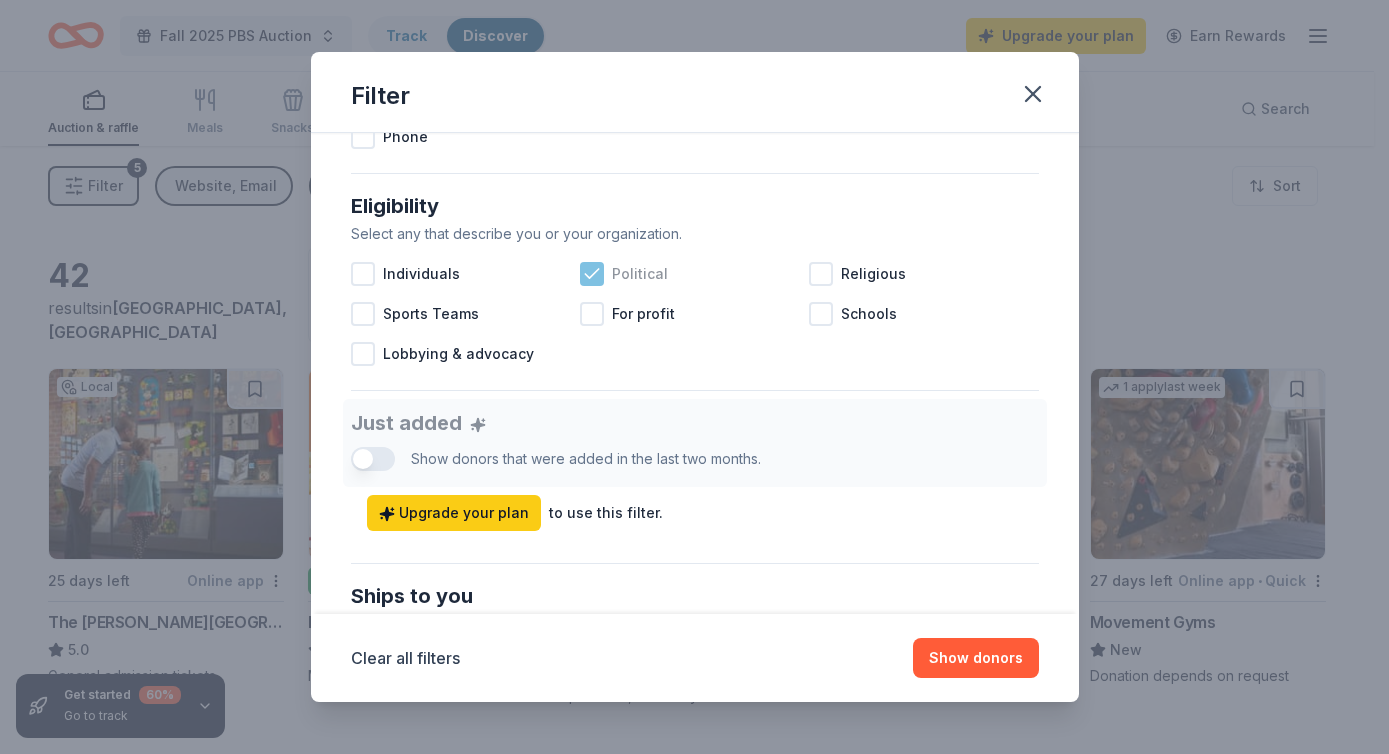 click 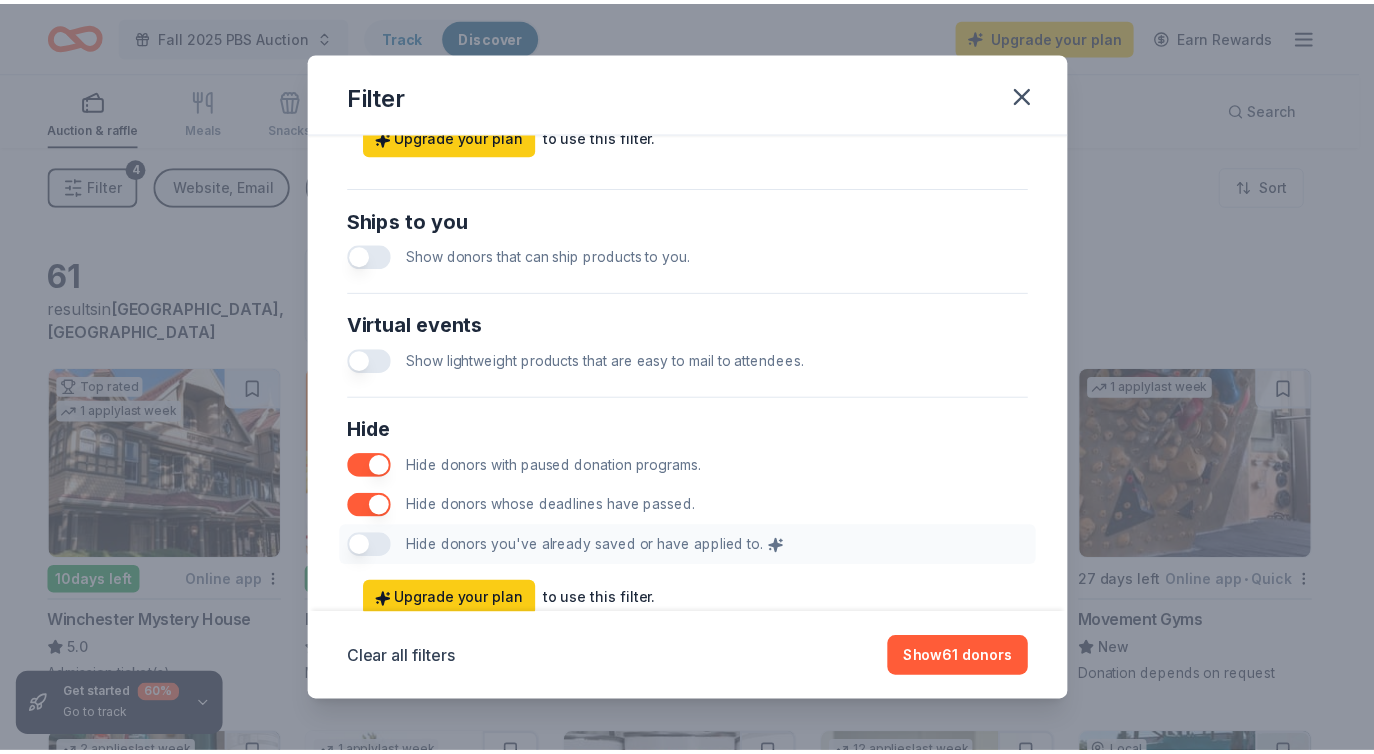 scroll, scrollTop: 973, scrollLeft: 0, axis: vertical 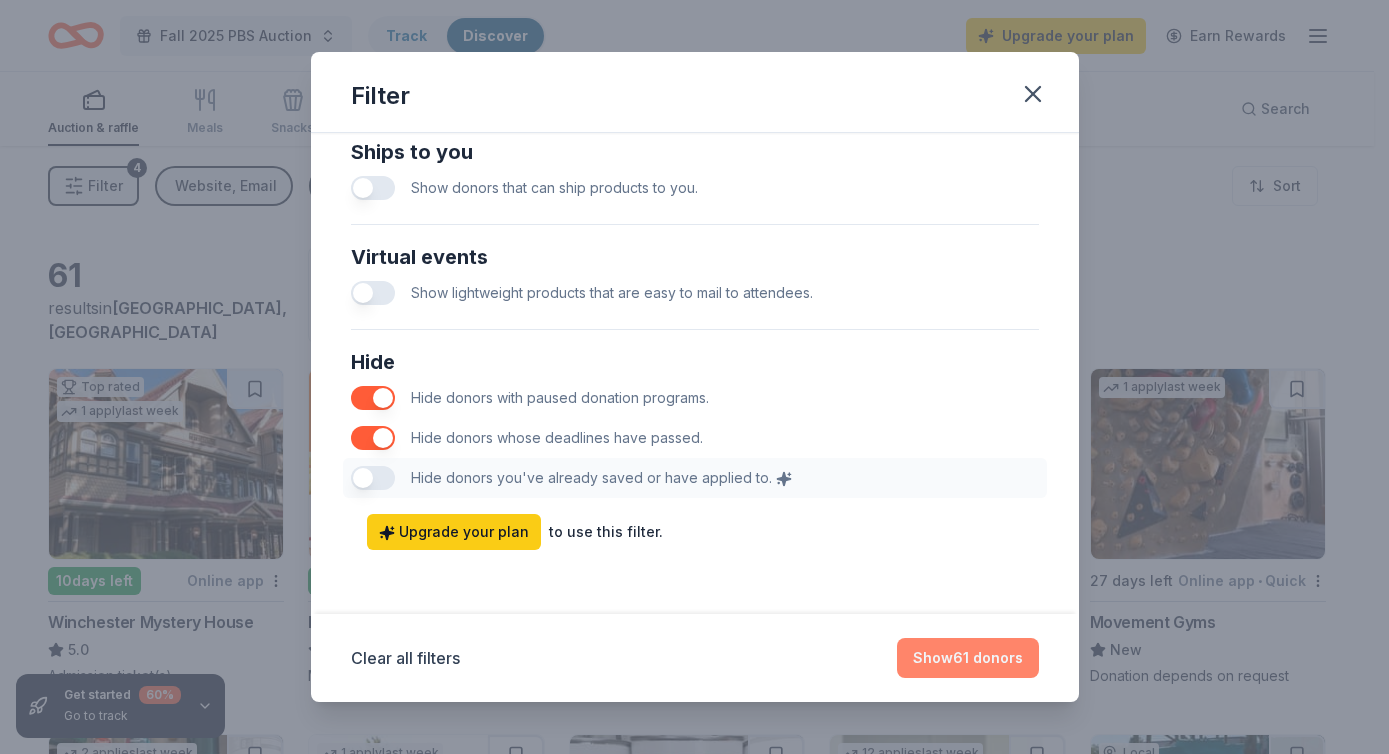 click on "Show  61   donors" at bounding box center (968, 658) 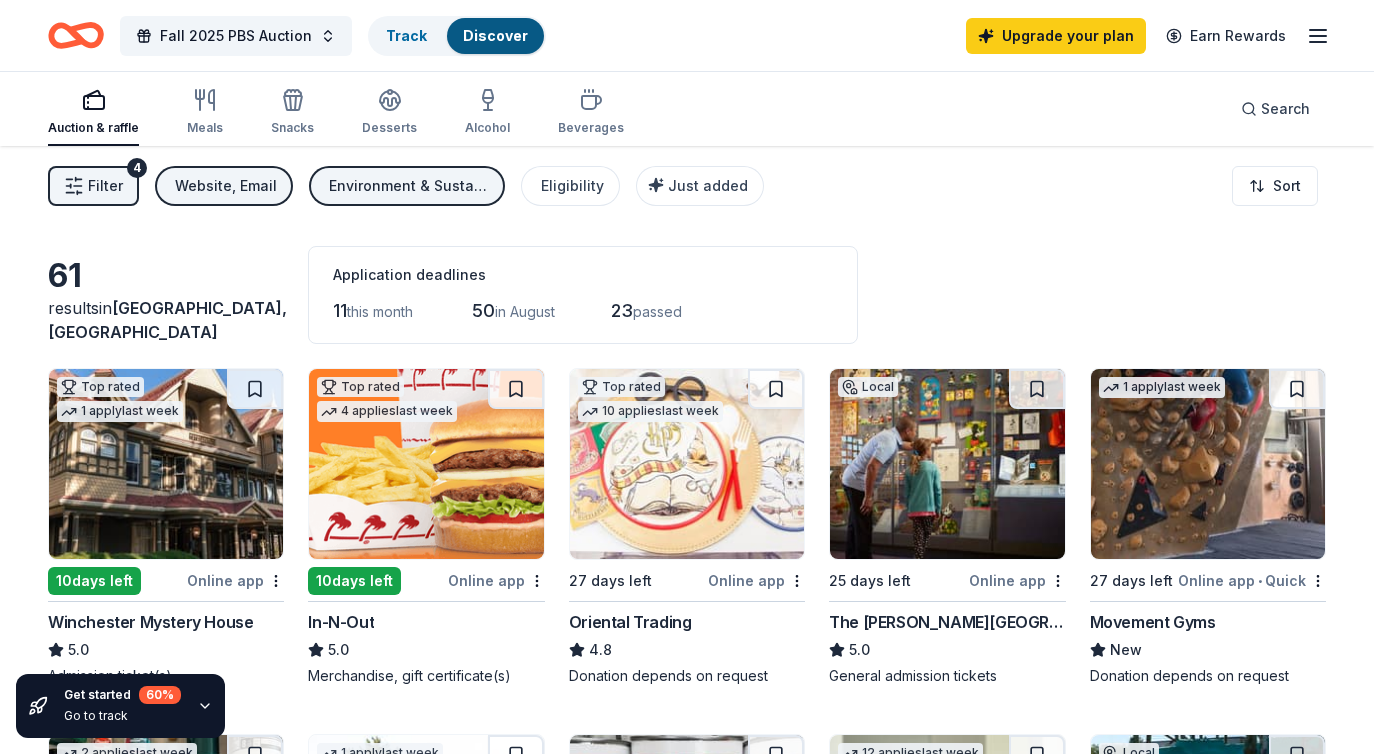 scroll, scrollTop: 0, scrollLeft: 0, axis: both 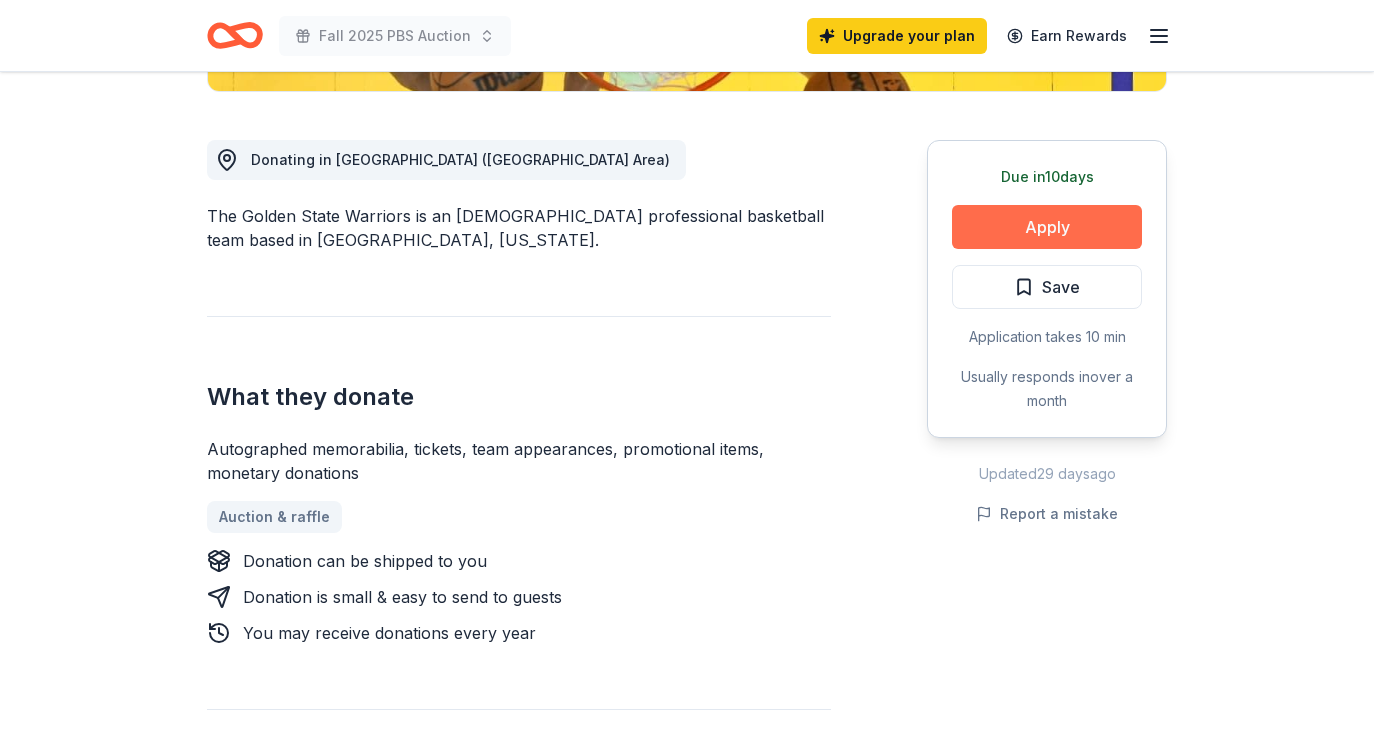 click on "Apply" at bounding box center [1047, 227] 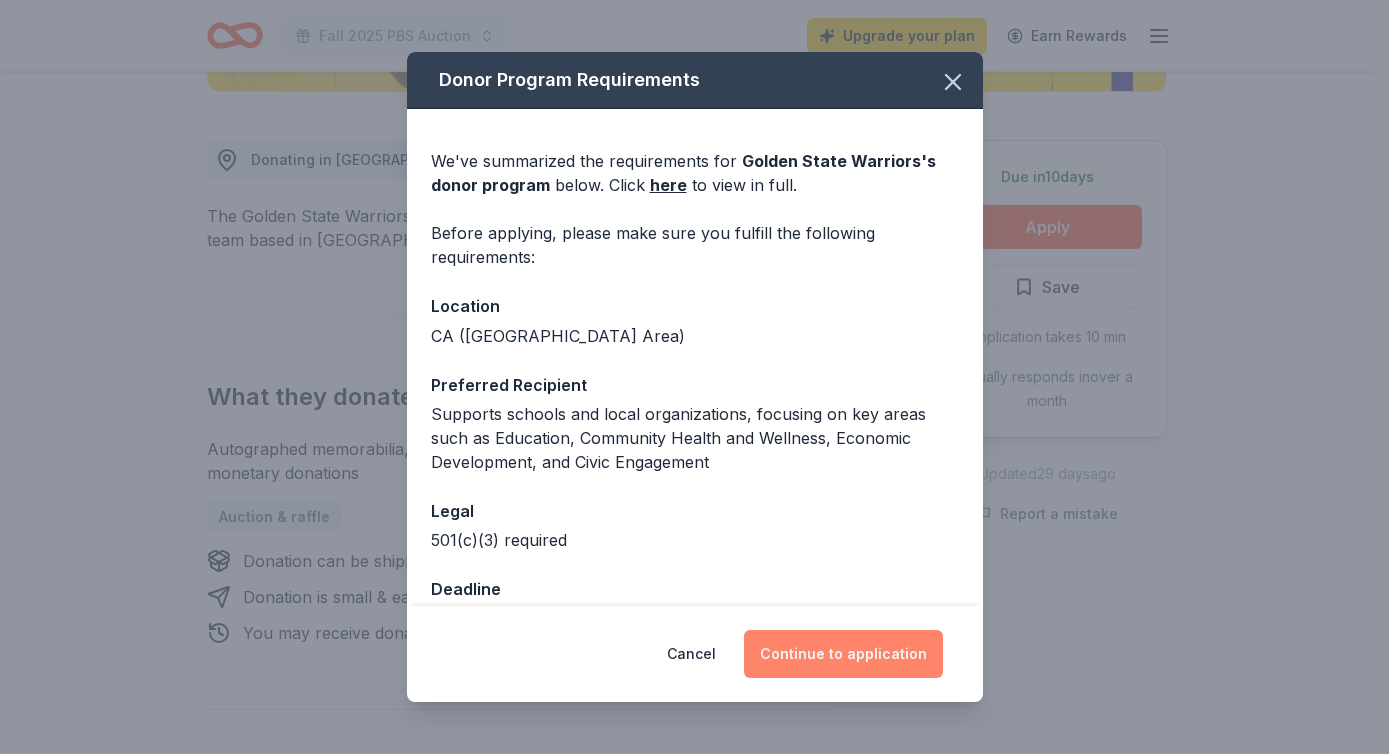 click on "Continue to application" at bounding box center [843, 654] 